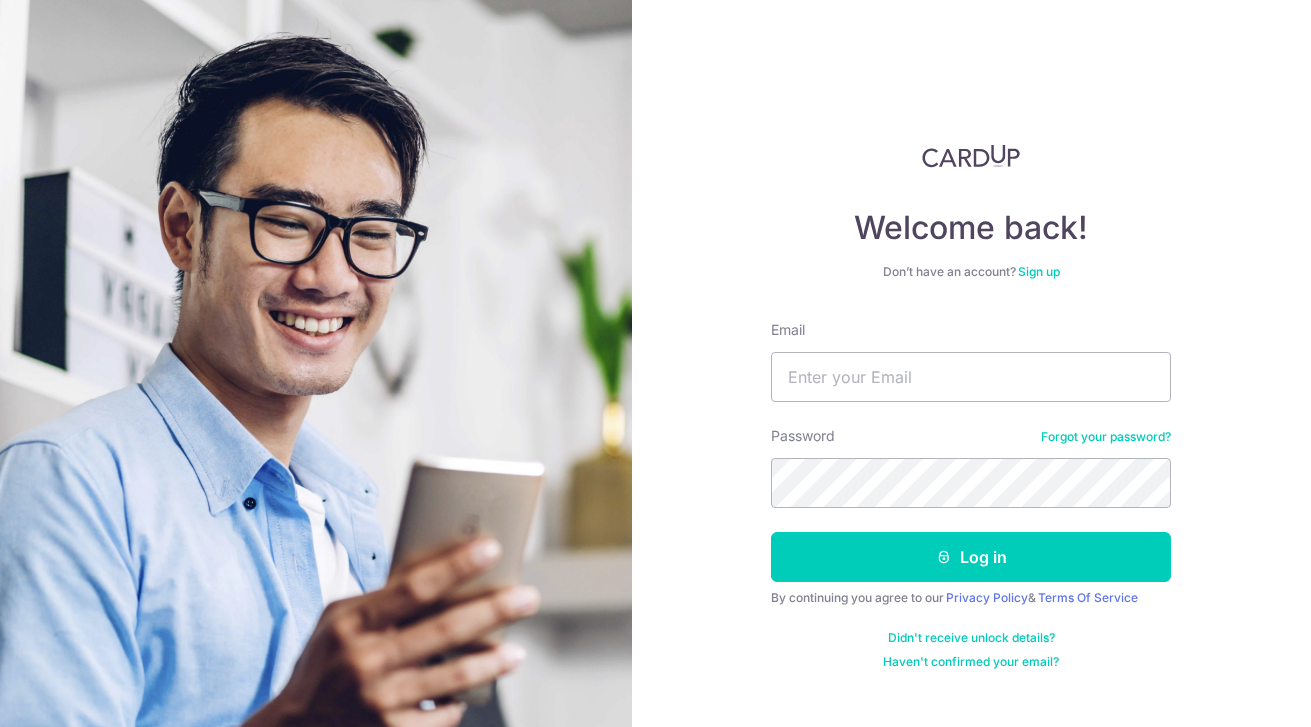 scroll, scrollTop: 0, scrollLeft: 0, axis: both 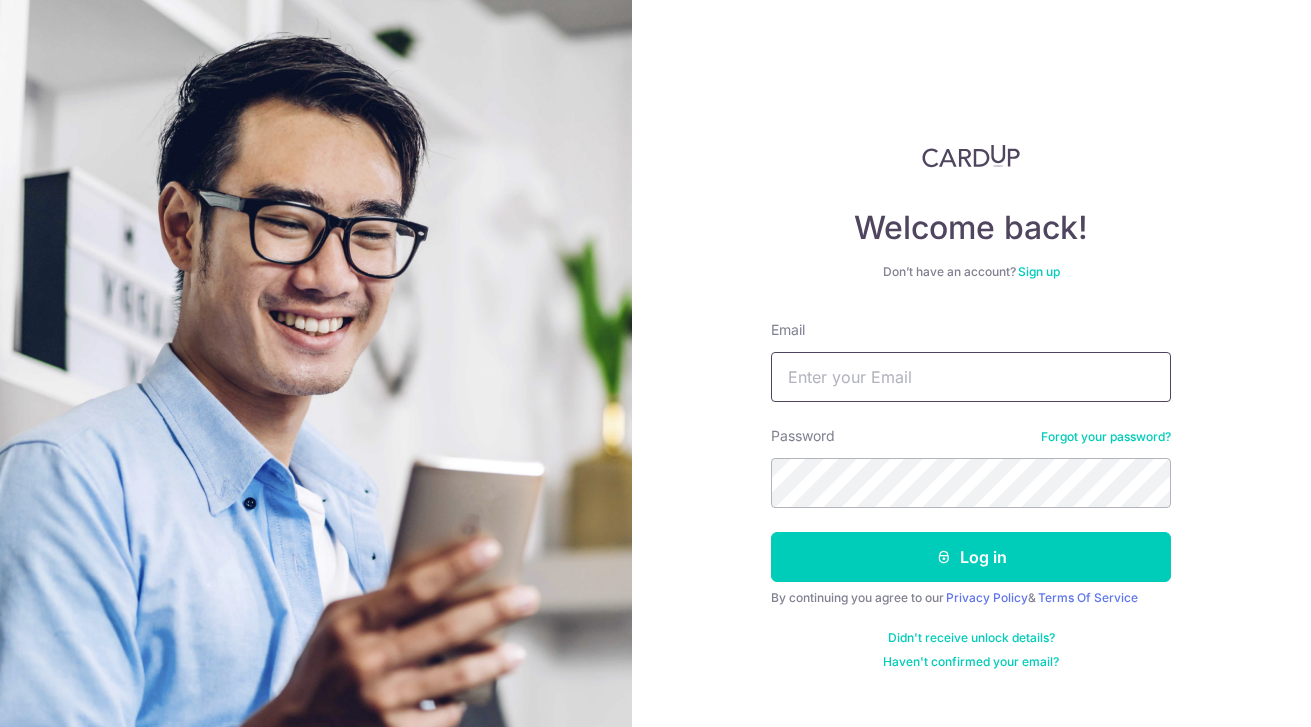 type on "[EMAIL]" 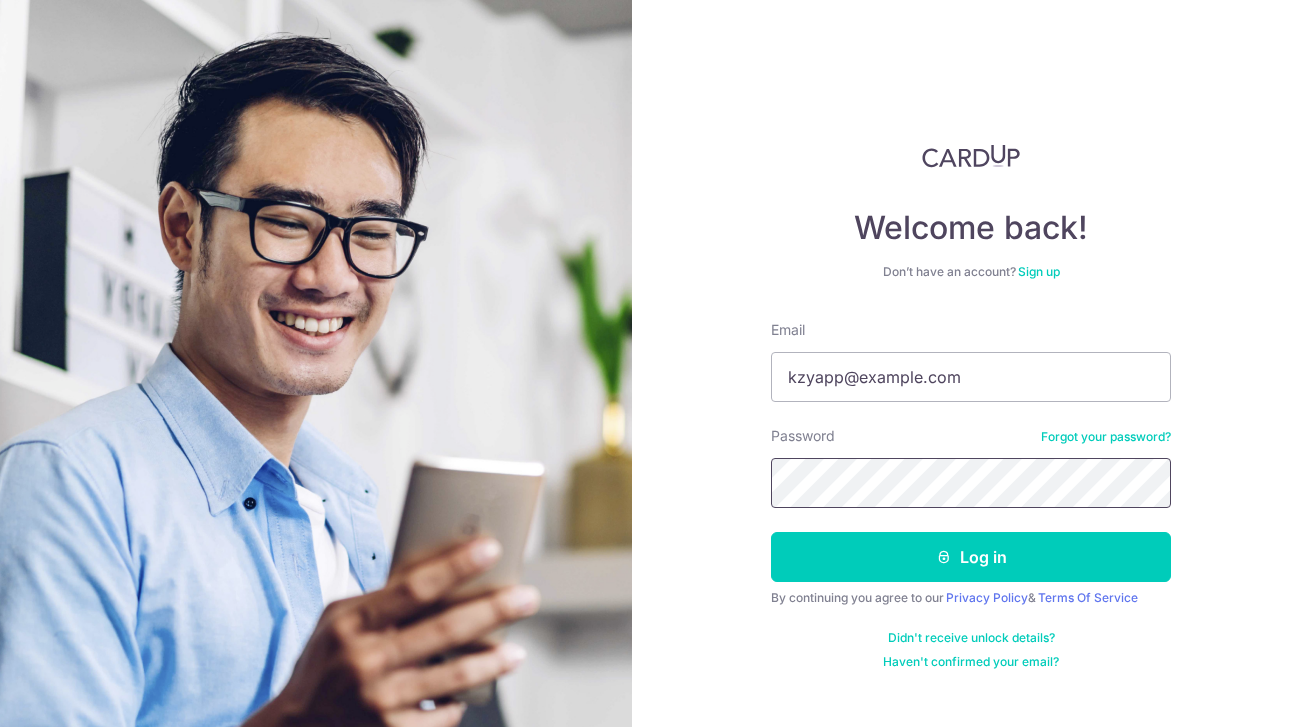 click on "Log in" at bounding box center [971, 557] 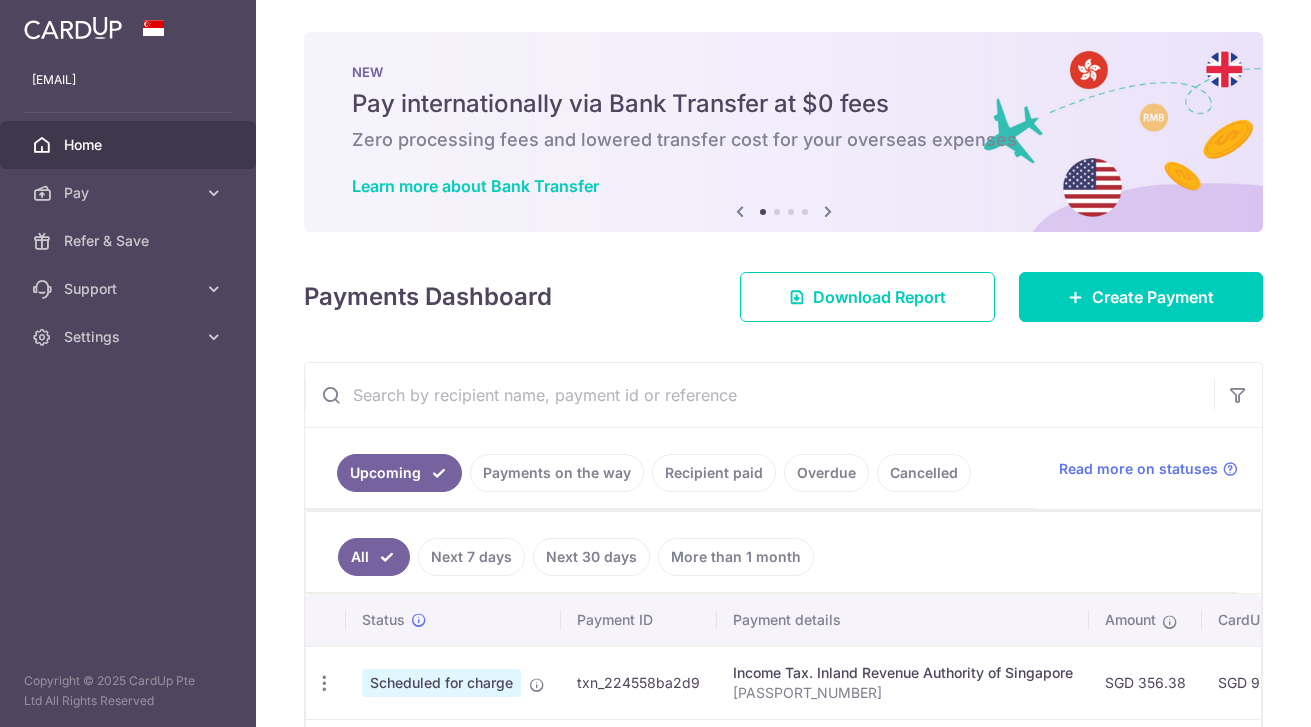 scroll, scrollTop: 0, scrollLeft: 0, axis: both 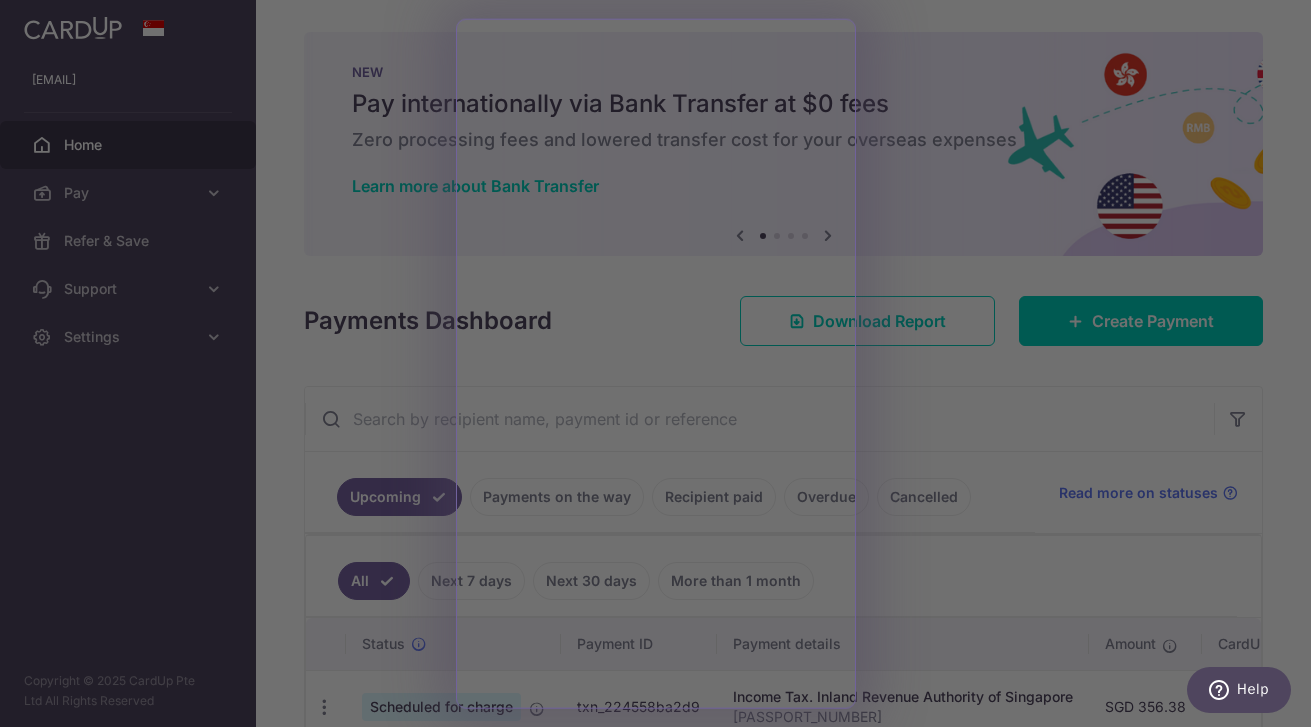 click at bounding box center (662, 367) 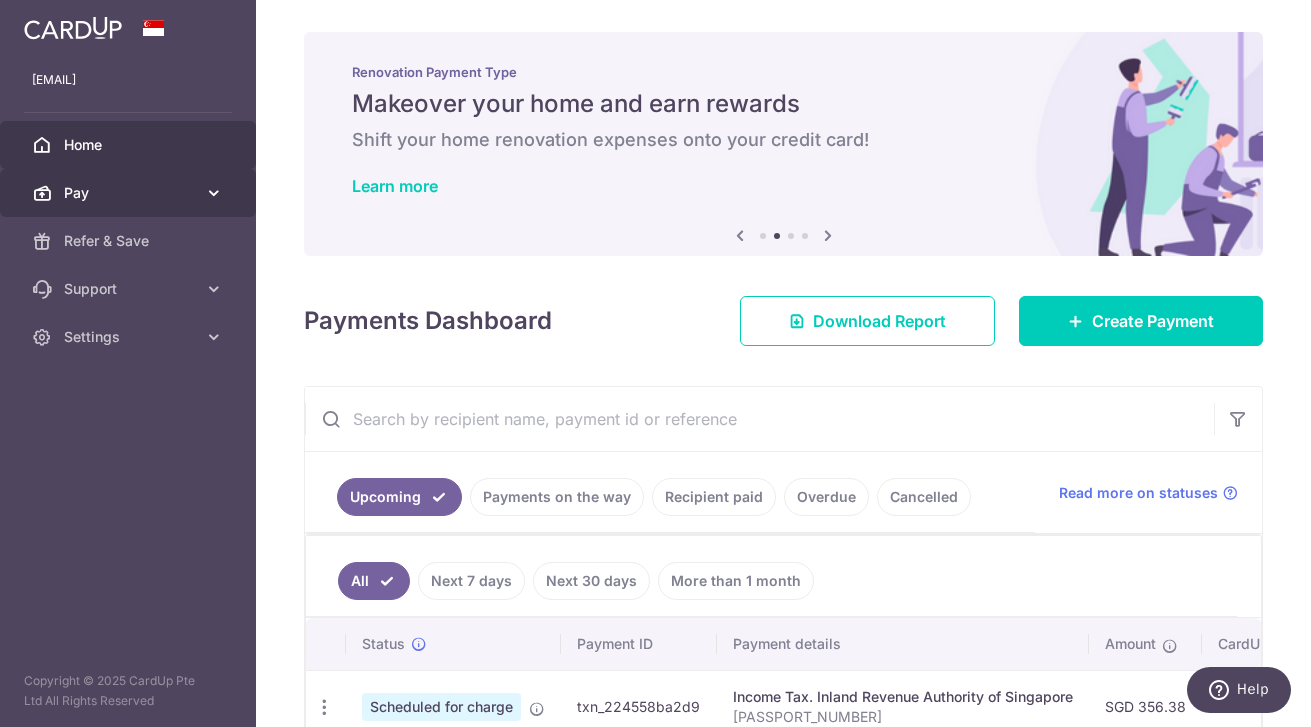 click on "Pay" at bounding box center [128, 193] 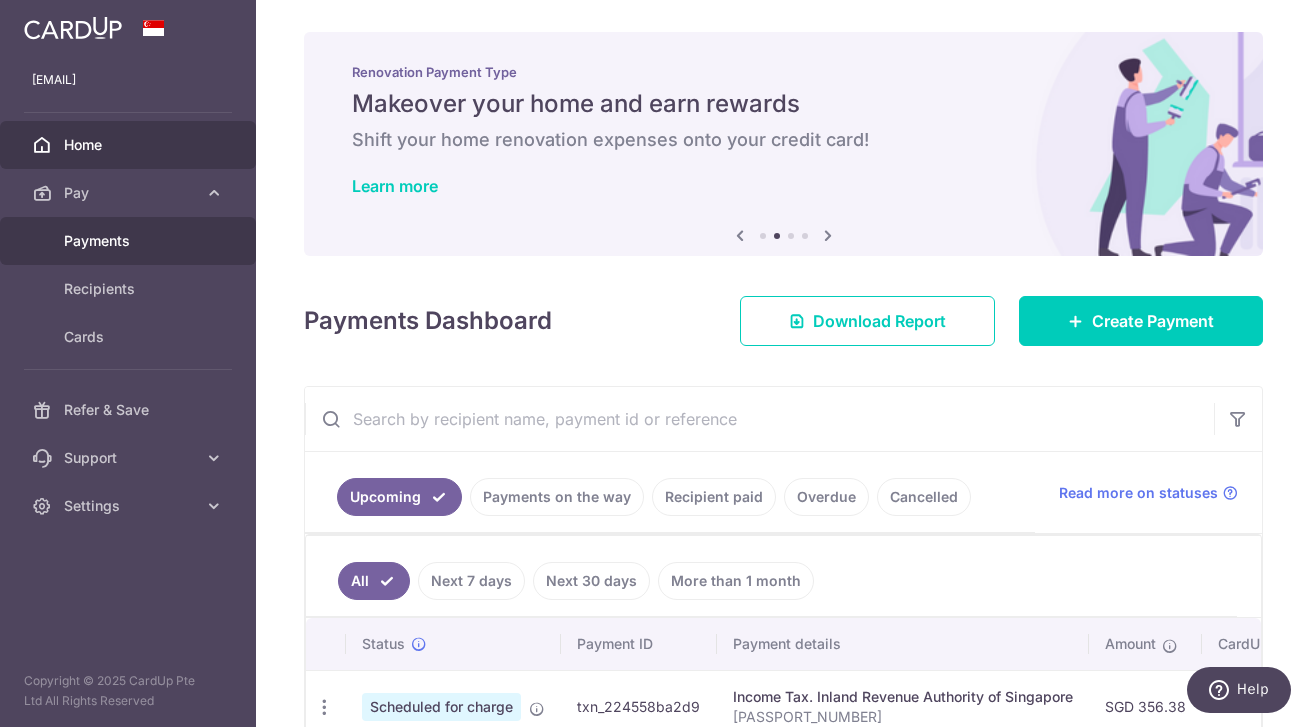 click on "Payments" at bounding box center [130, 241] 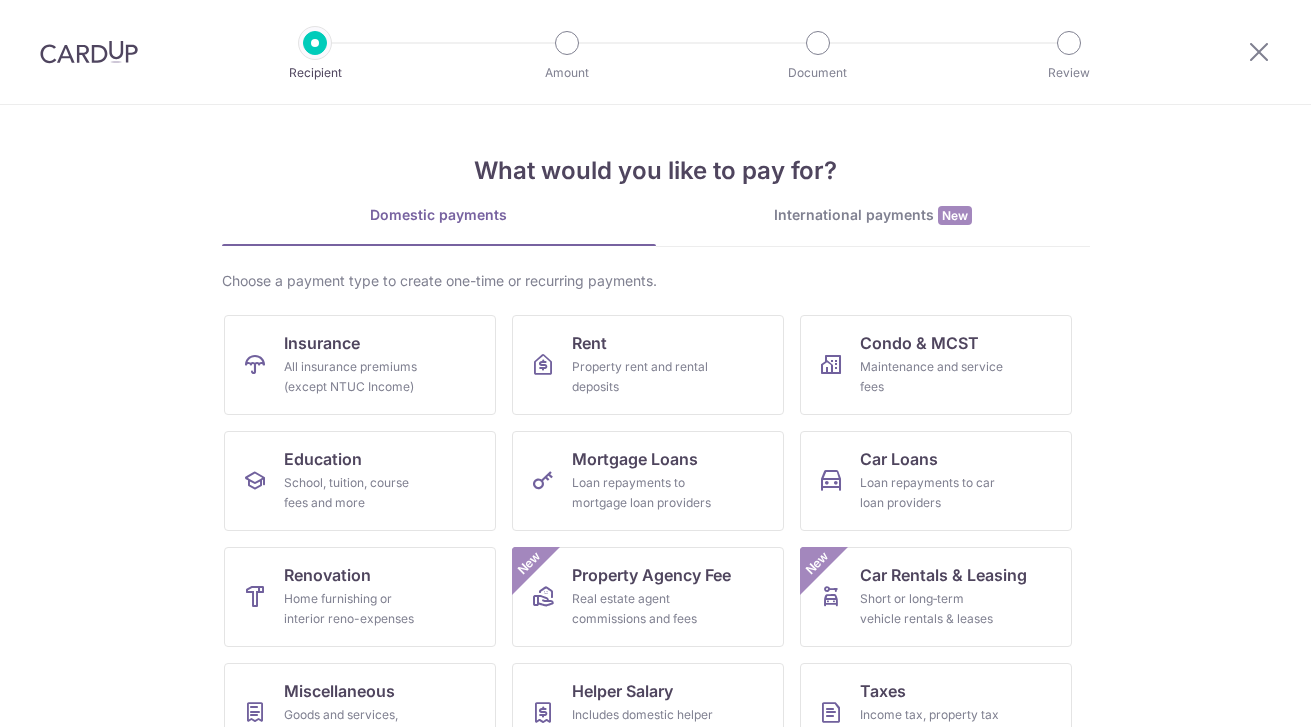 scroll, scrollTop: 0, scrollLeft: 0, axis: both 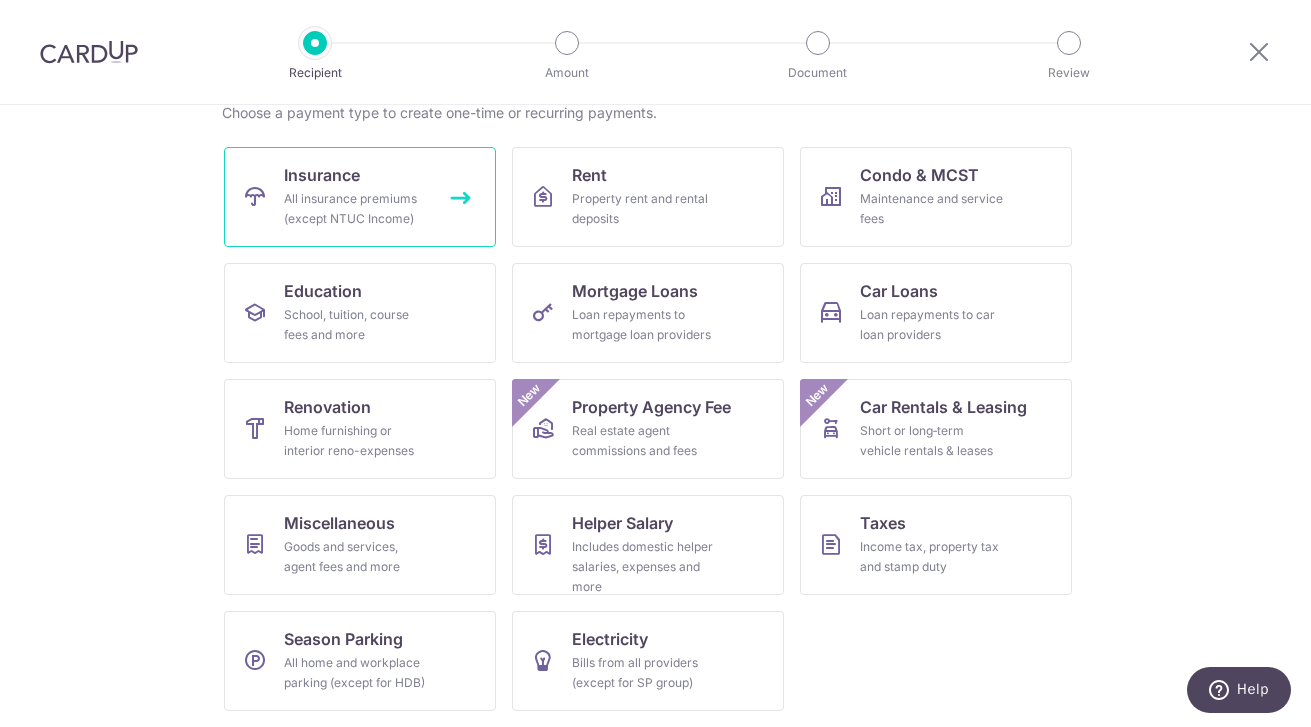 click on "All insurance premiums (except NTUC Income)" at bounding box center (356, 209) 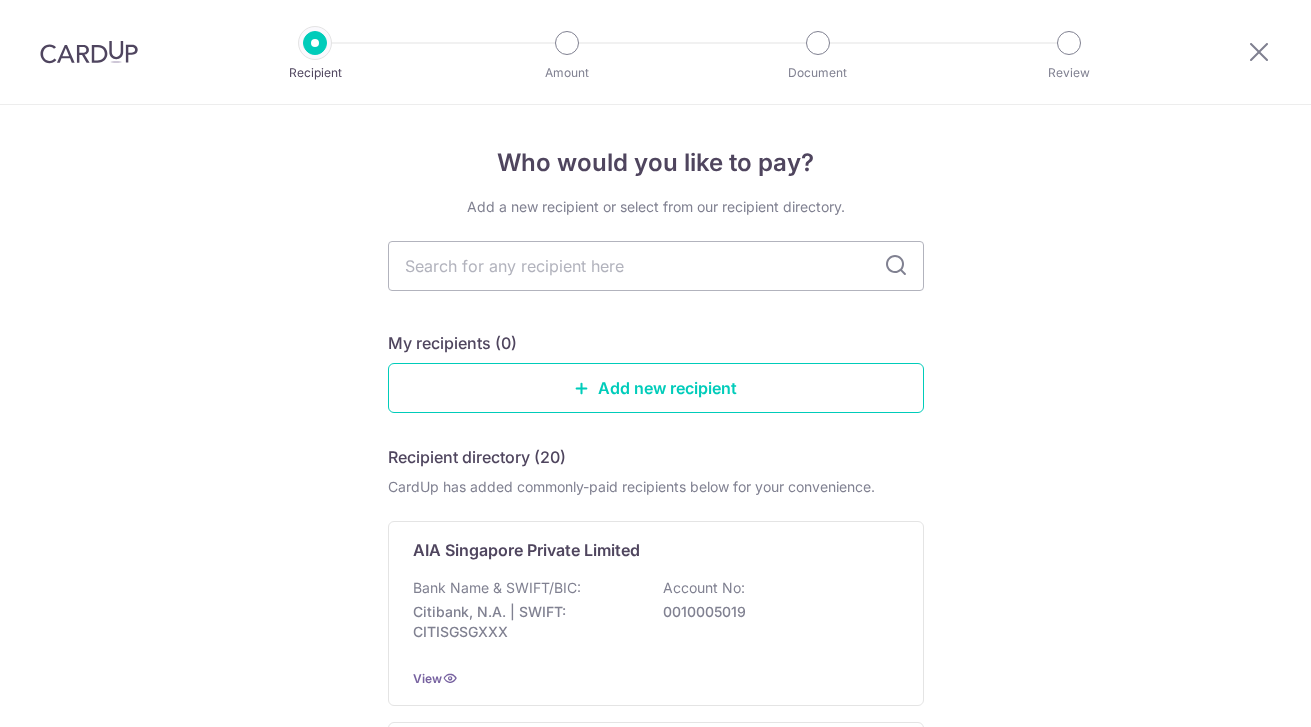 scroll, scrollTop: 0, scrollLeft: 0, axis: both 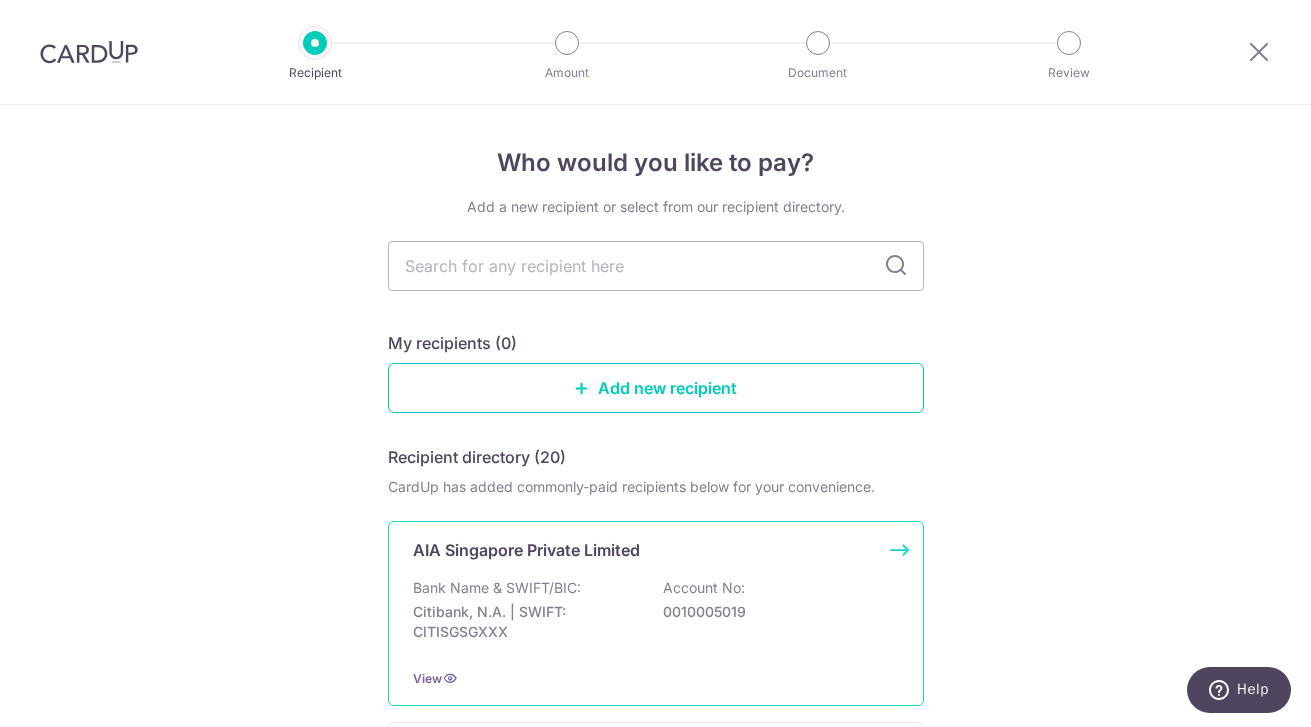 click on "Citibank, N.A. | SWIFT: CITISGSGXXX" at bounding box center (525, 622) 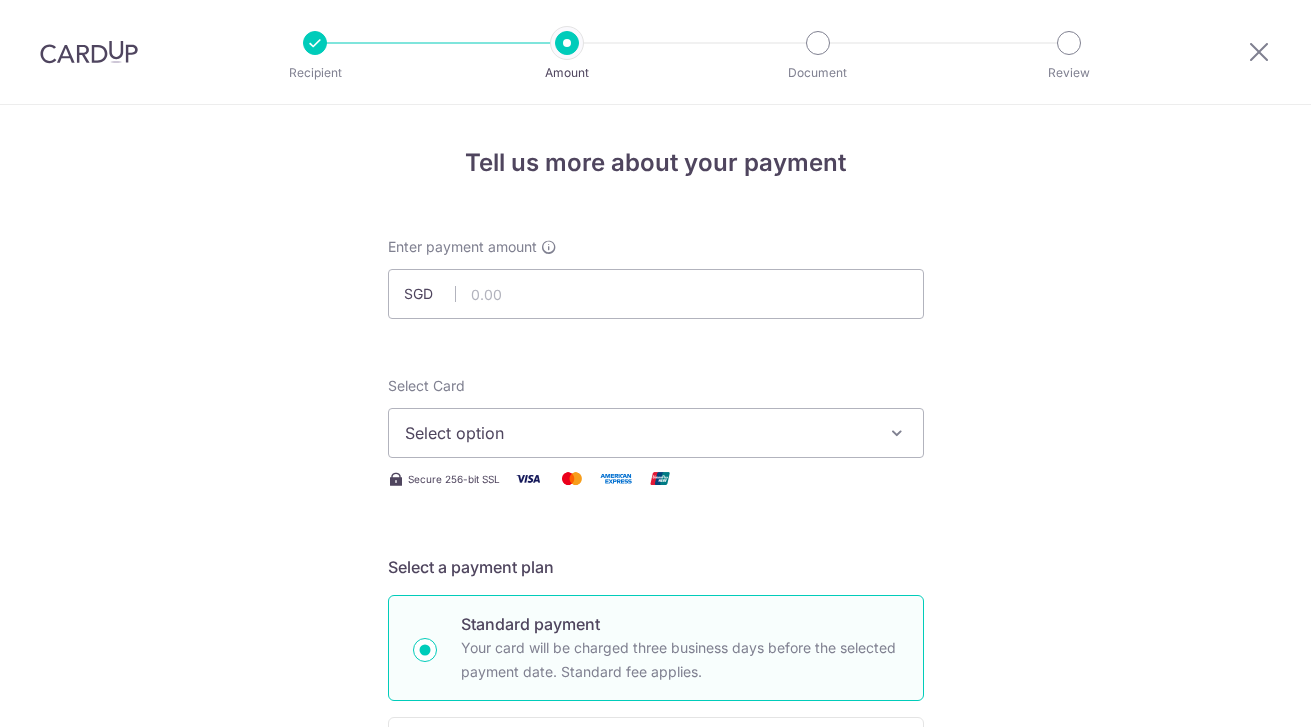 scroll, scrollTop: 0, scrollLeft: 0, axis: both 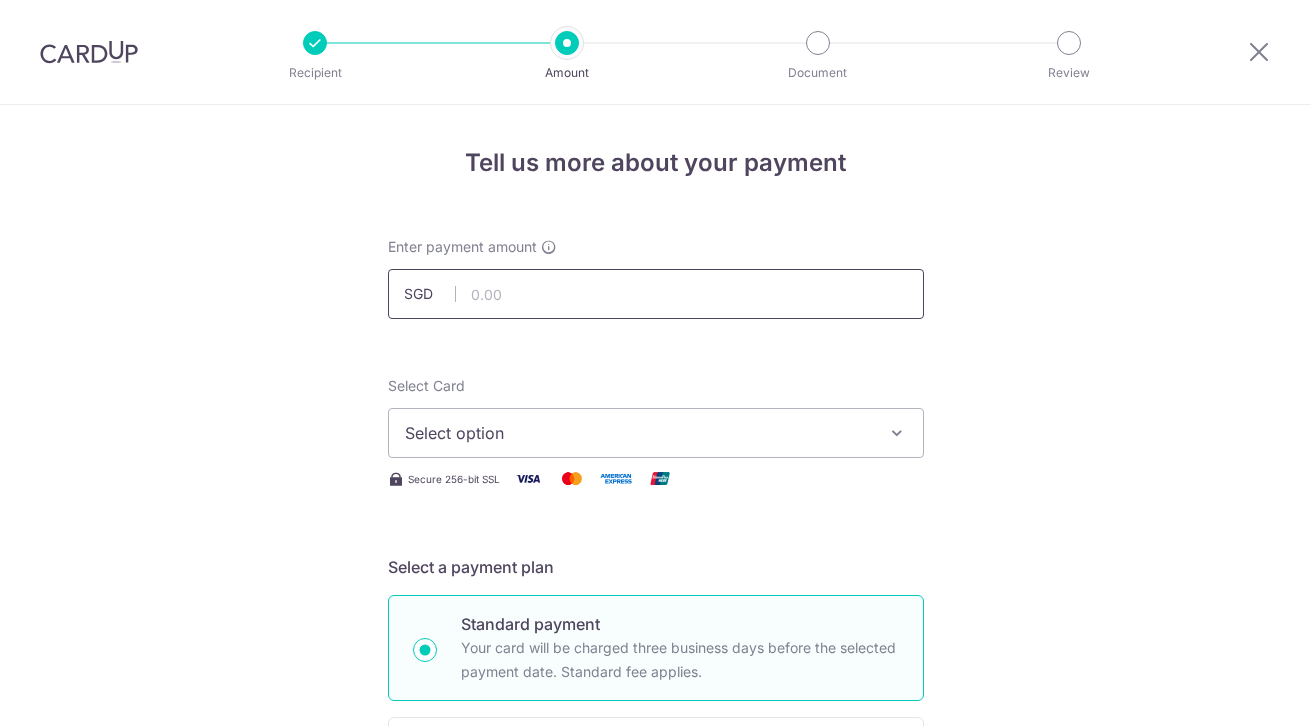 click at bounding box center [656, 294] 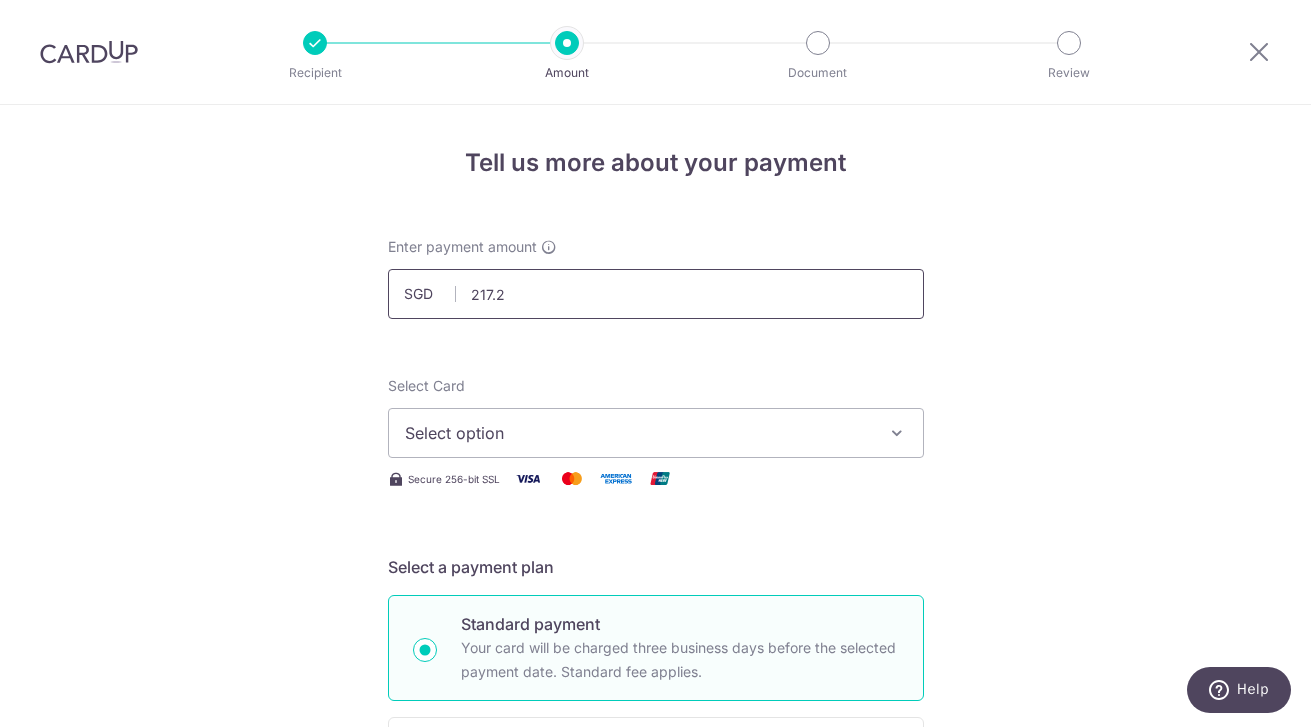 type on "217.25" 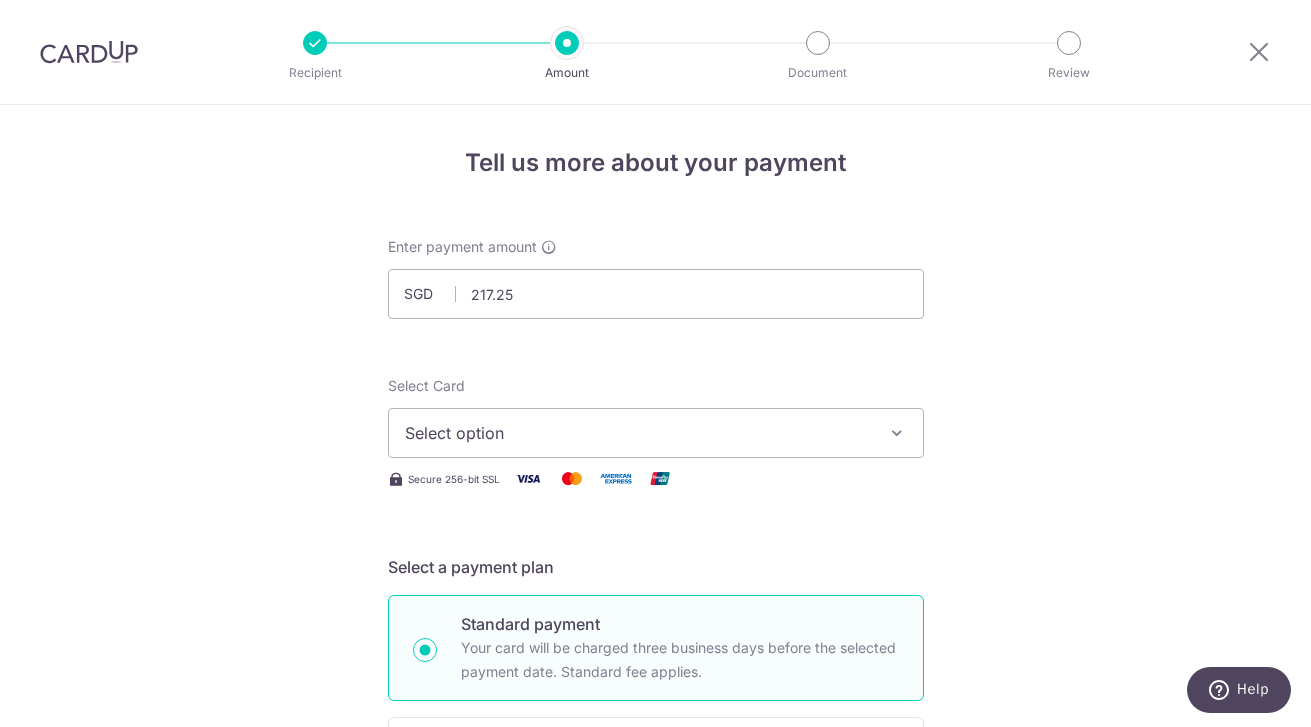 click on "Select option" at bounding box center (638, 433) 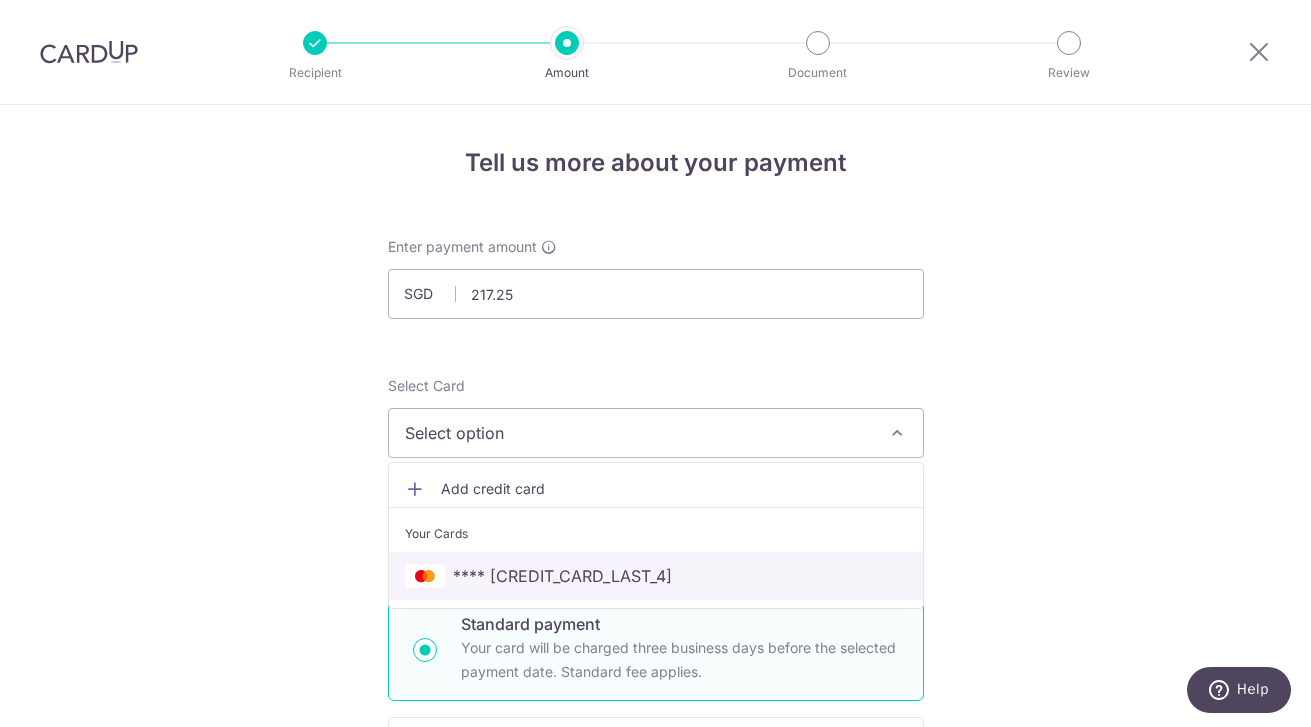 click on "**** 0388" at bounding box center (656, 576) 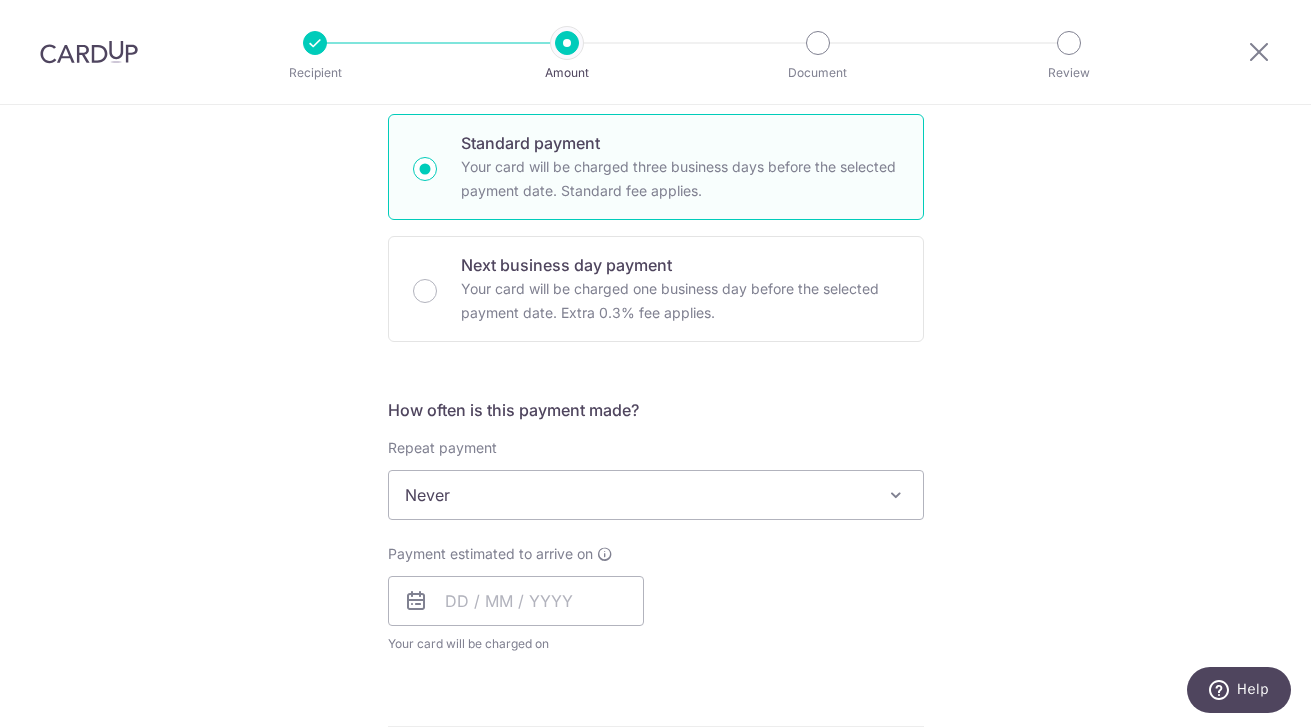 scroll, scrollTop: 485, scrollLeft: 0, axis: vertical 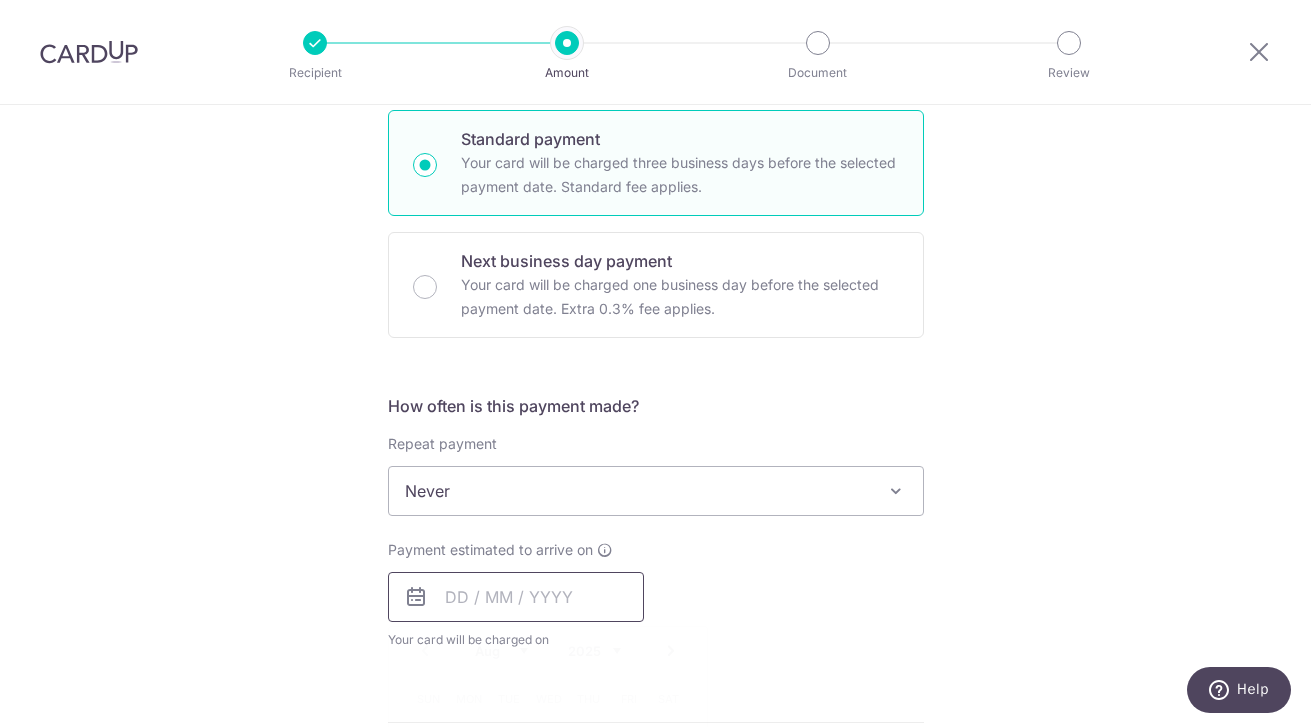 click at bounding box center [516, 597] 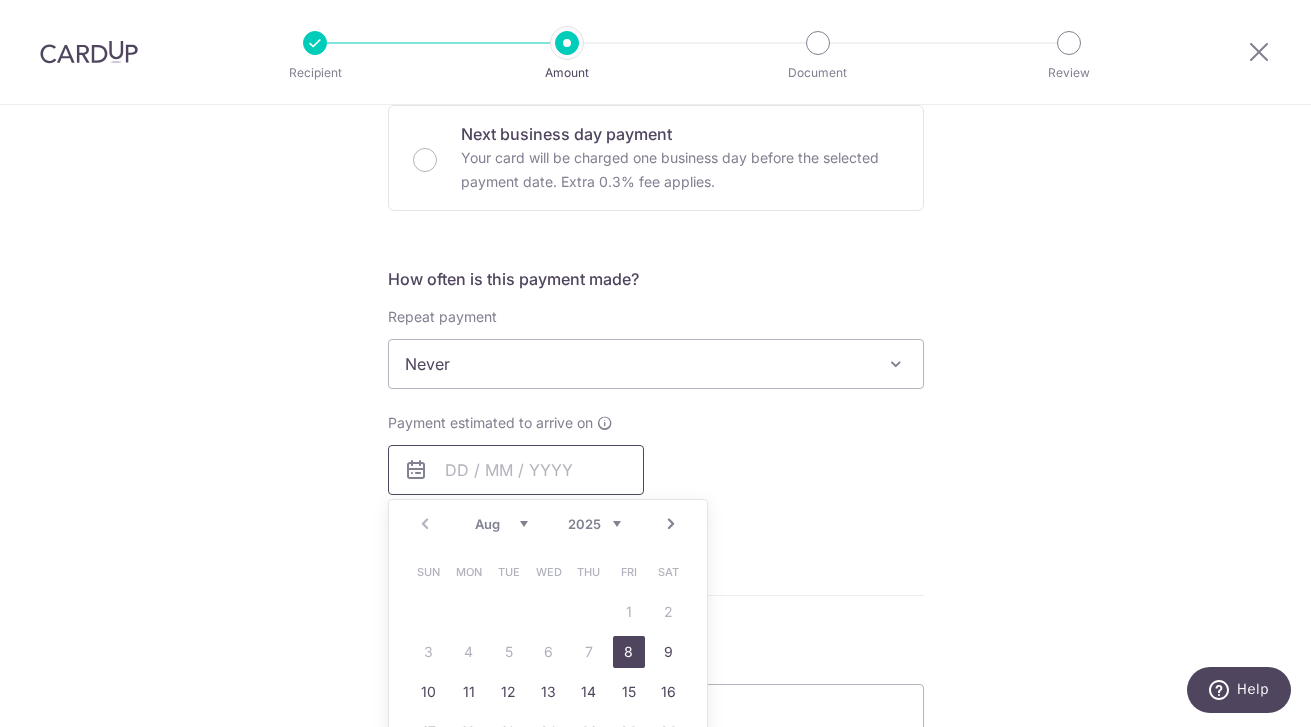 scroll, scrollTop: 653, scrollLeft: 0, axis: vertical 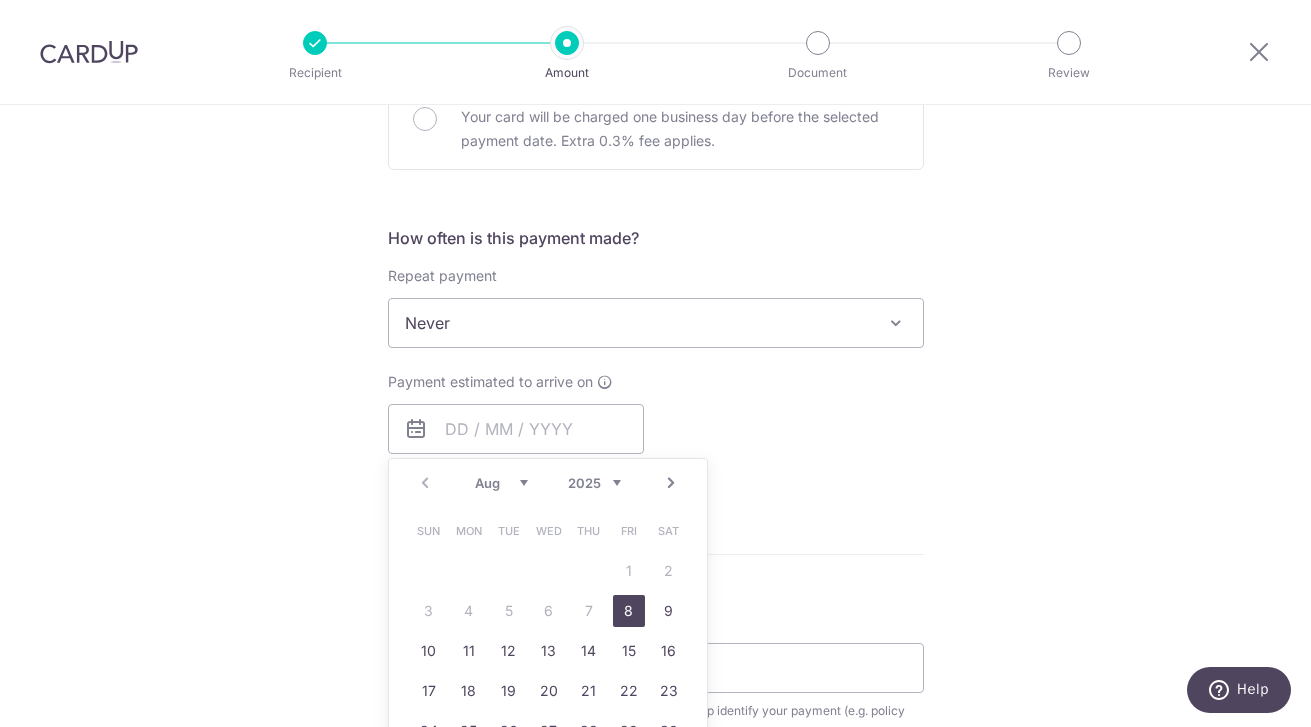 click on "8" at bounding box center (629, 611) 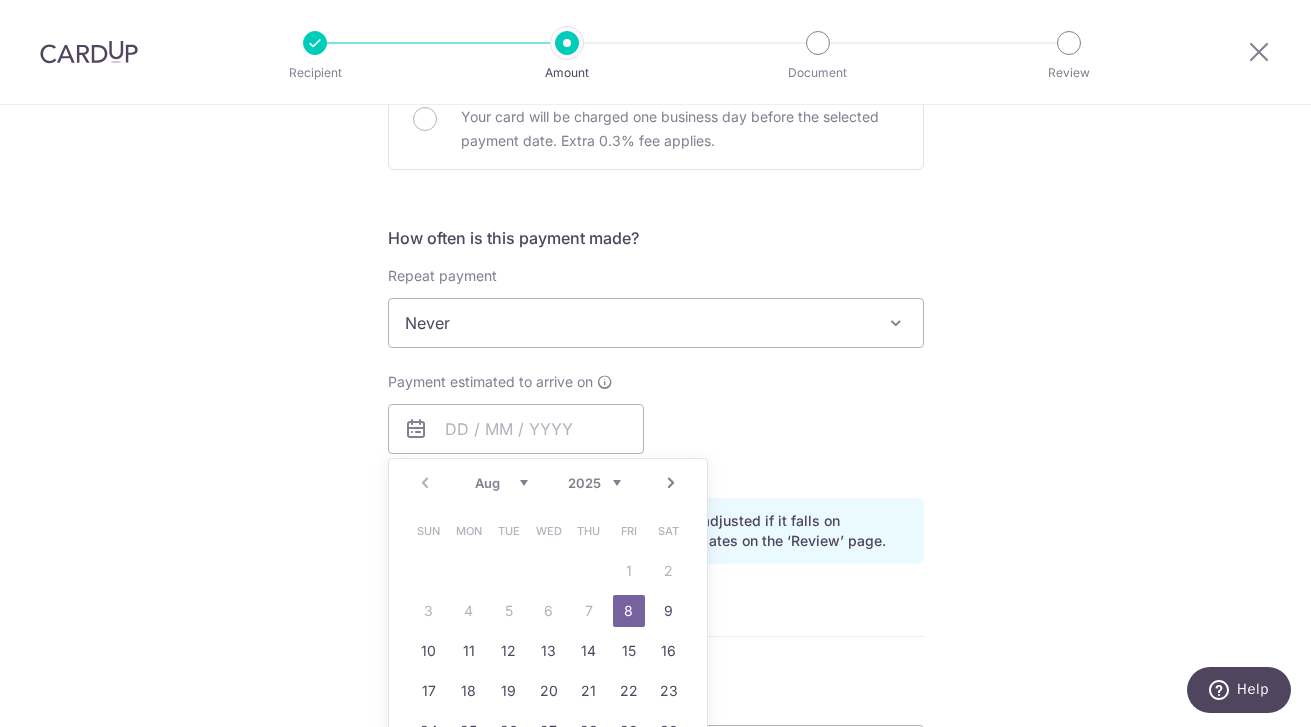 type on "08/08/2025" 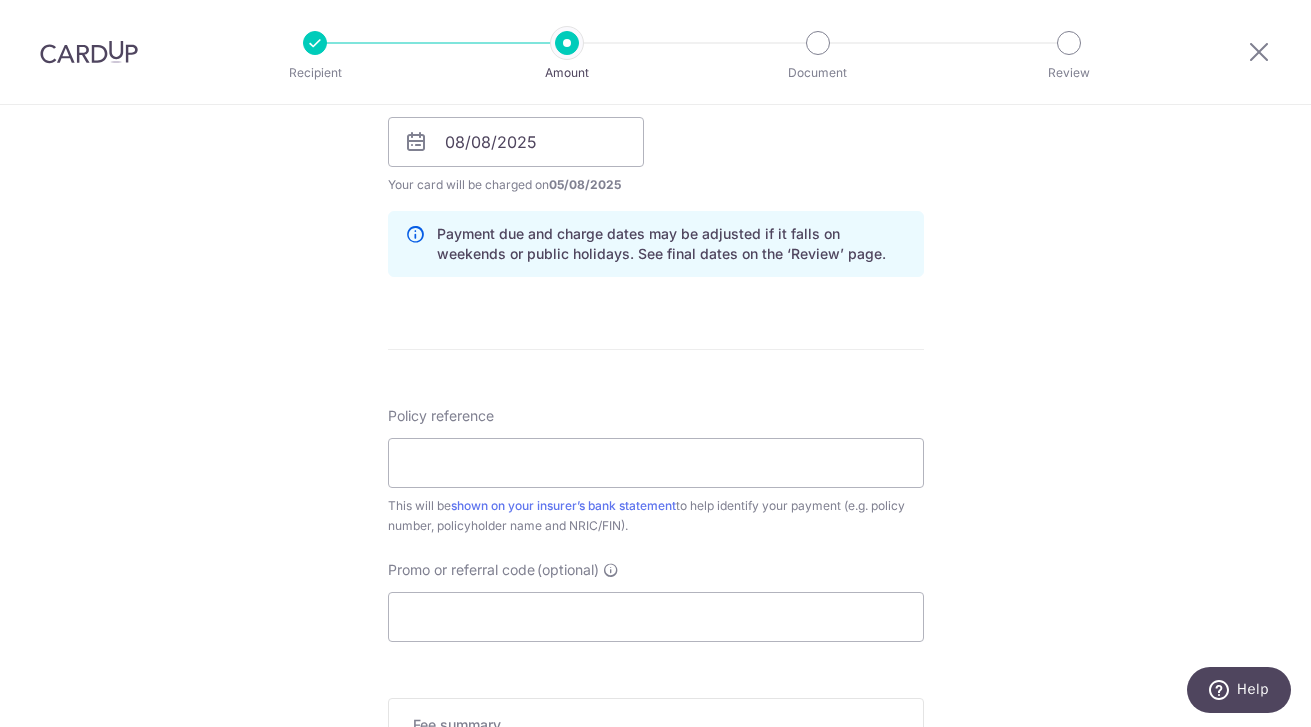 scroll, scrollTop: 942, scrollLeft: 0, axis: vertical 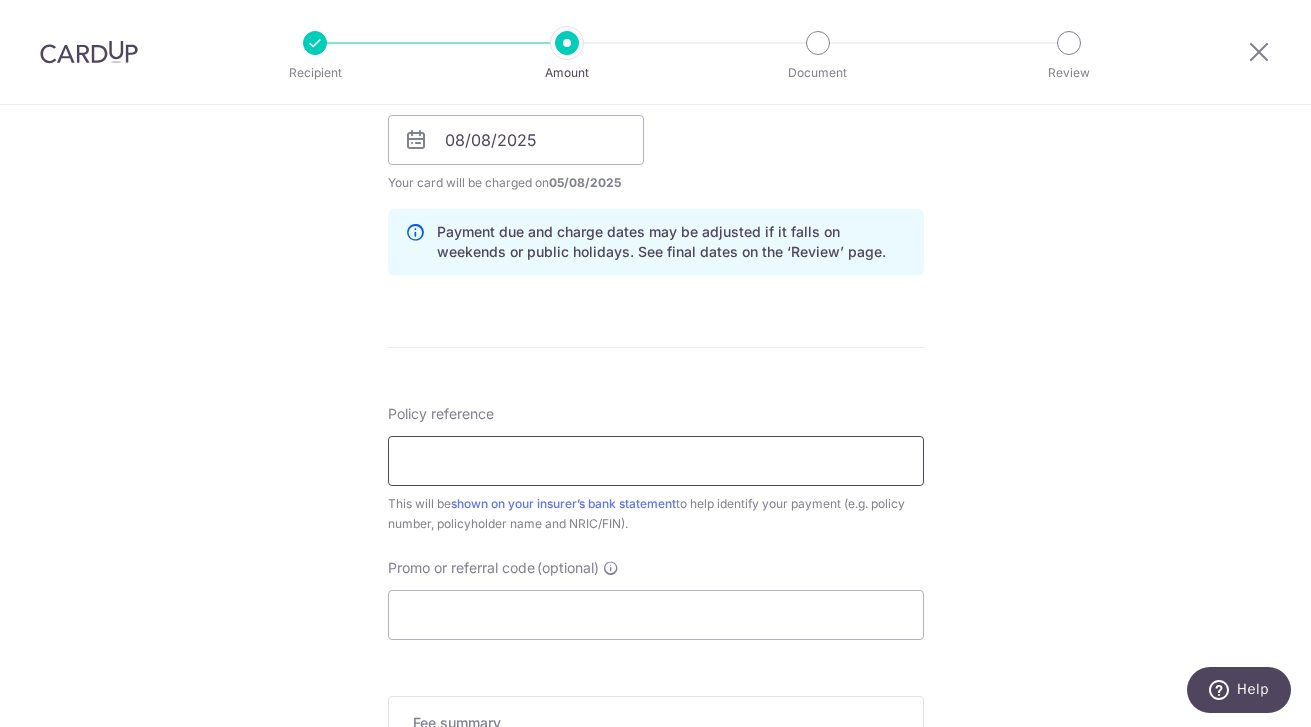 click on "Policy reference" at bounding box center (656, 461) 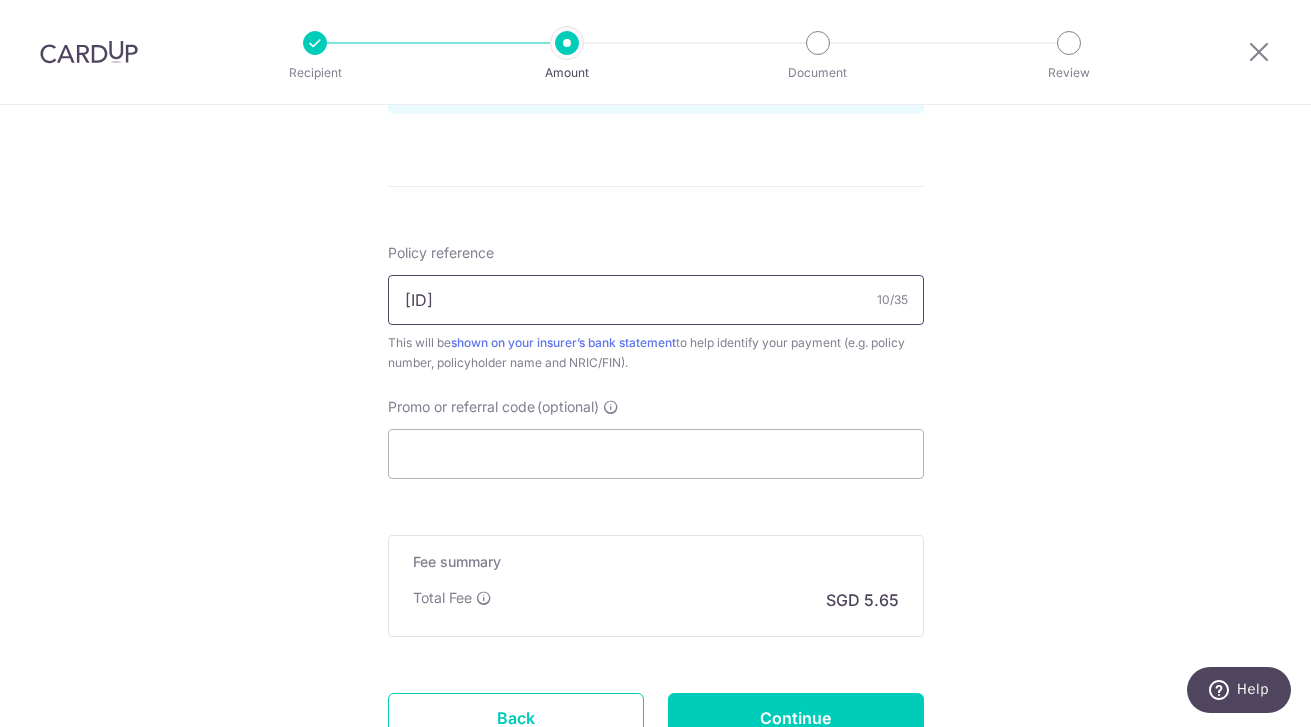 scroll, scrollTop: 1109, scrollLeft: 0, axis: vertical 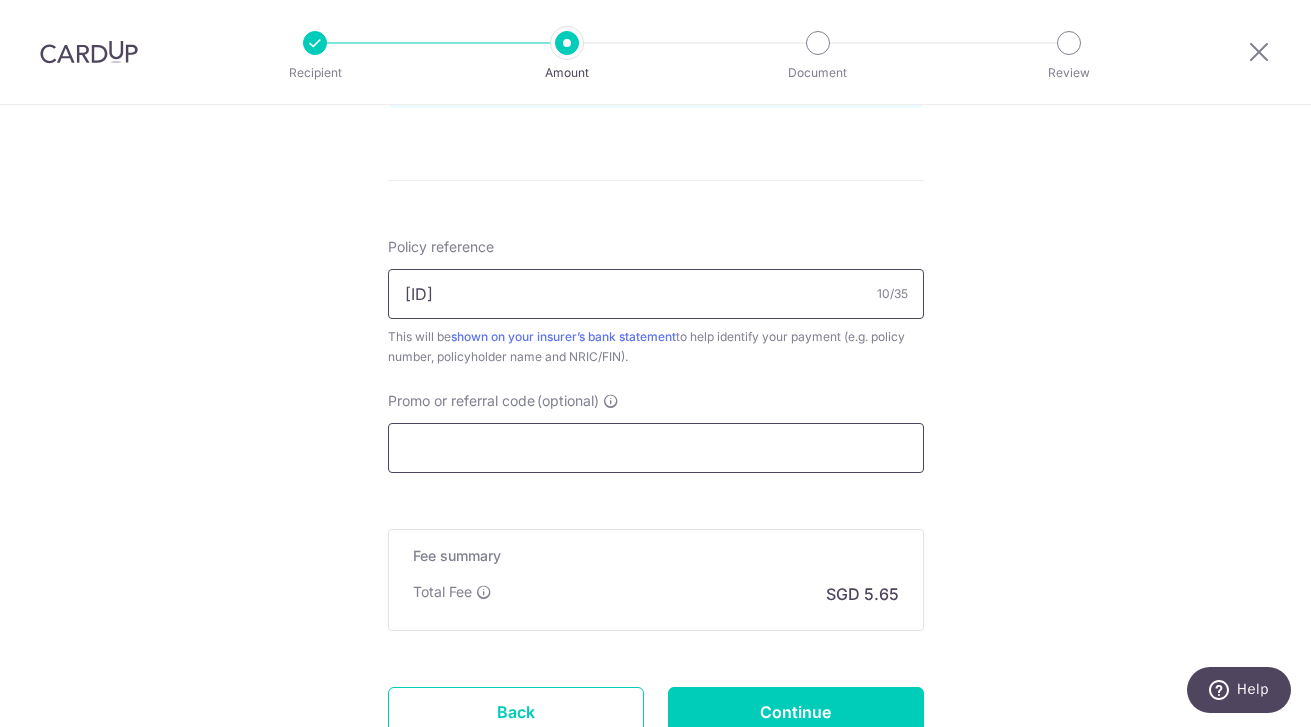type on "P564670426" 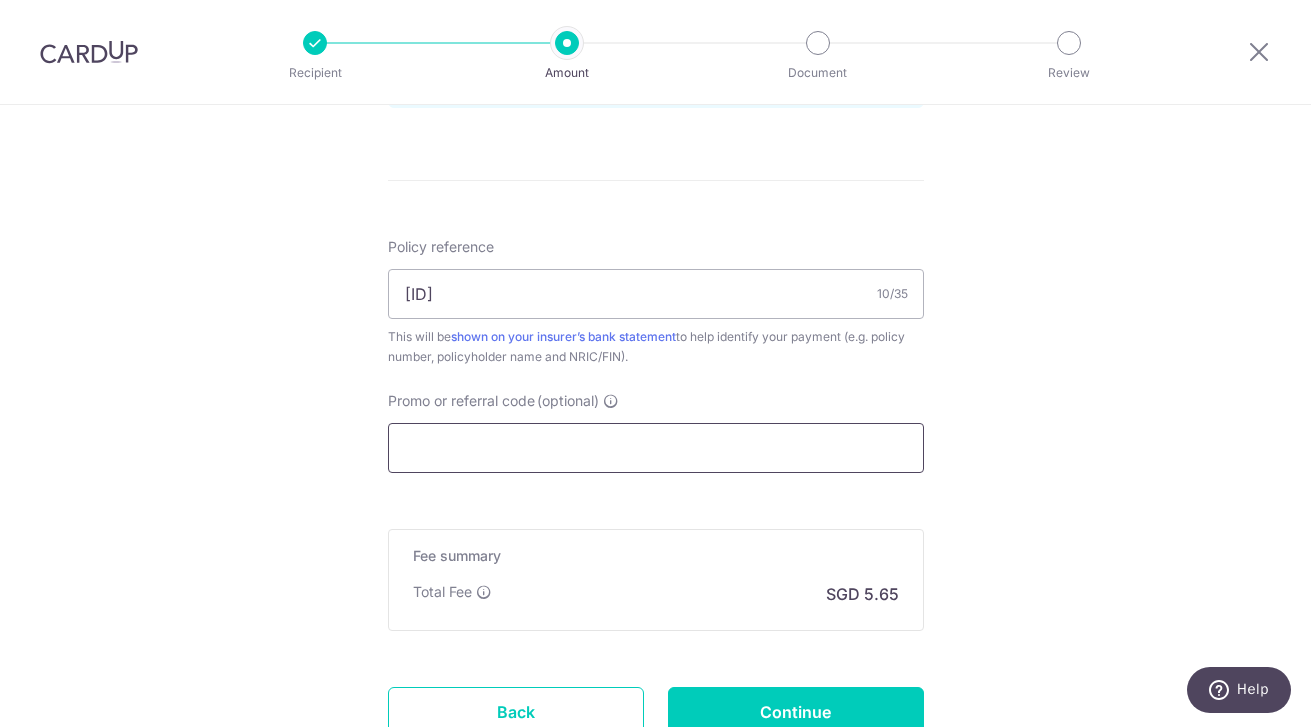 click on "Promo or referral code
(optional)" at bounding box center (656, 448) 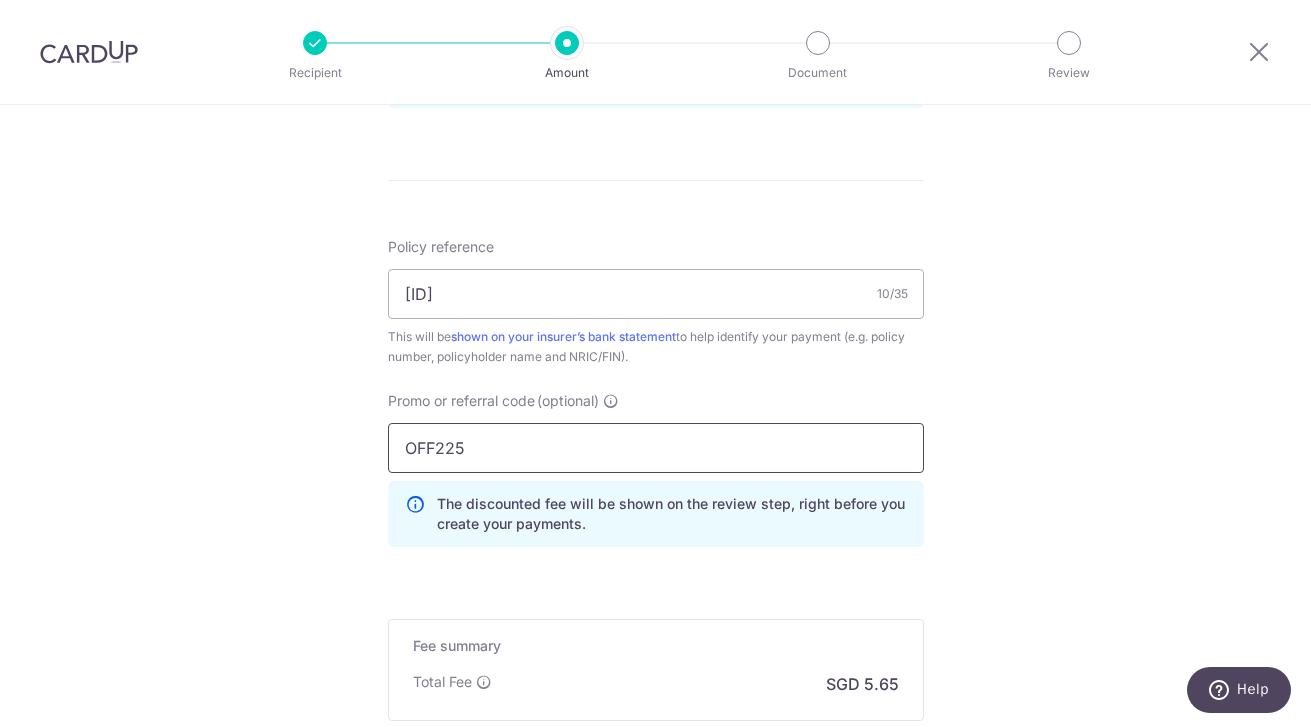 type on "OFF225" 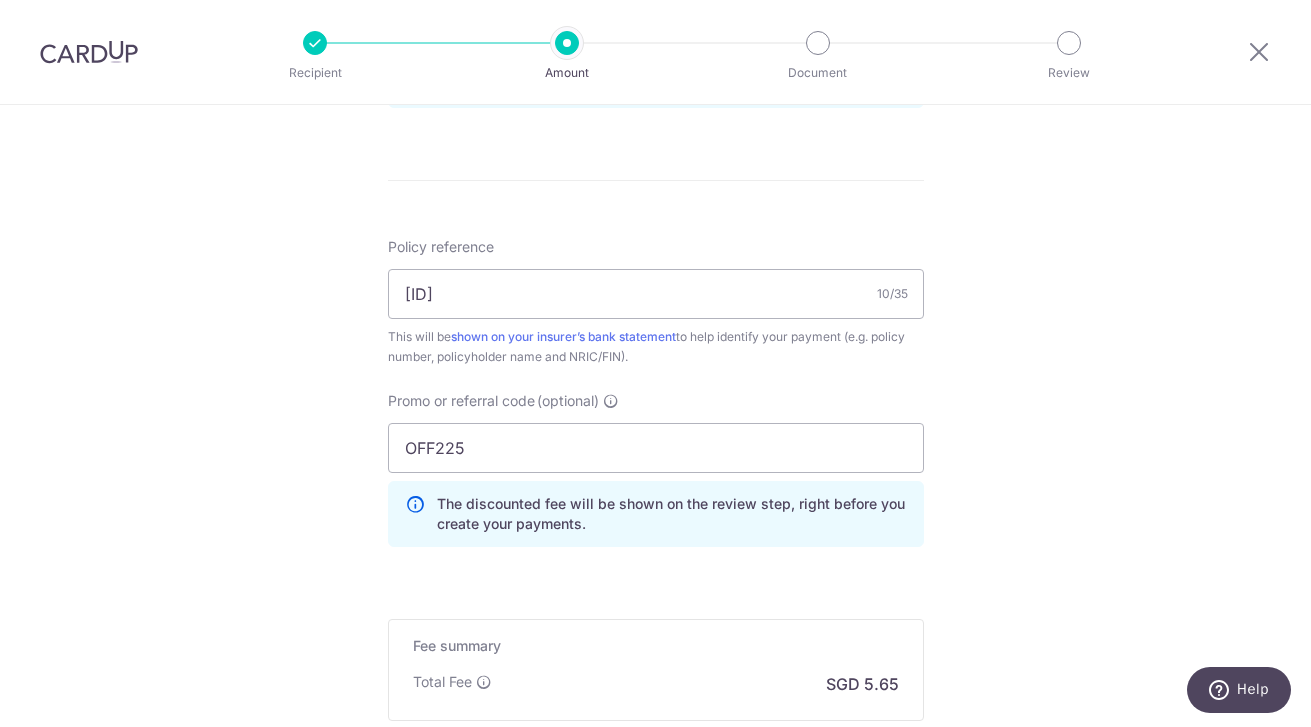 click on "Tell us more about your payment
Enter payment amount
SGD
217.25
217.25
Select Card
**** 0388
Add credit card
Your Cards
**** 0388
Secure 256-bit SSL
Text
New card details
Card
Secure 256-bit SSL" at bounding box center (655, -14) 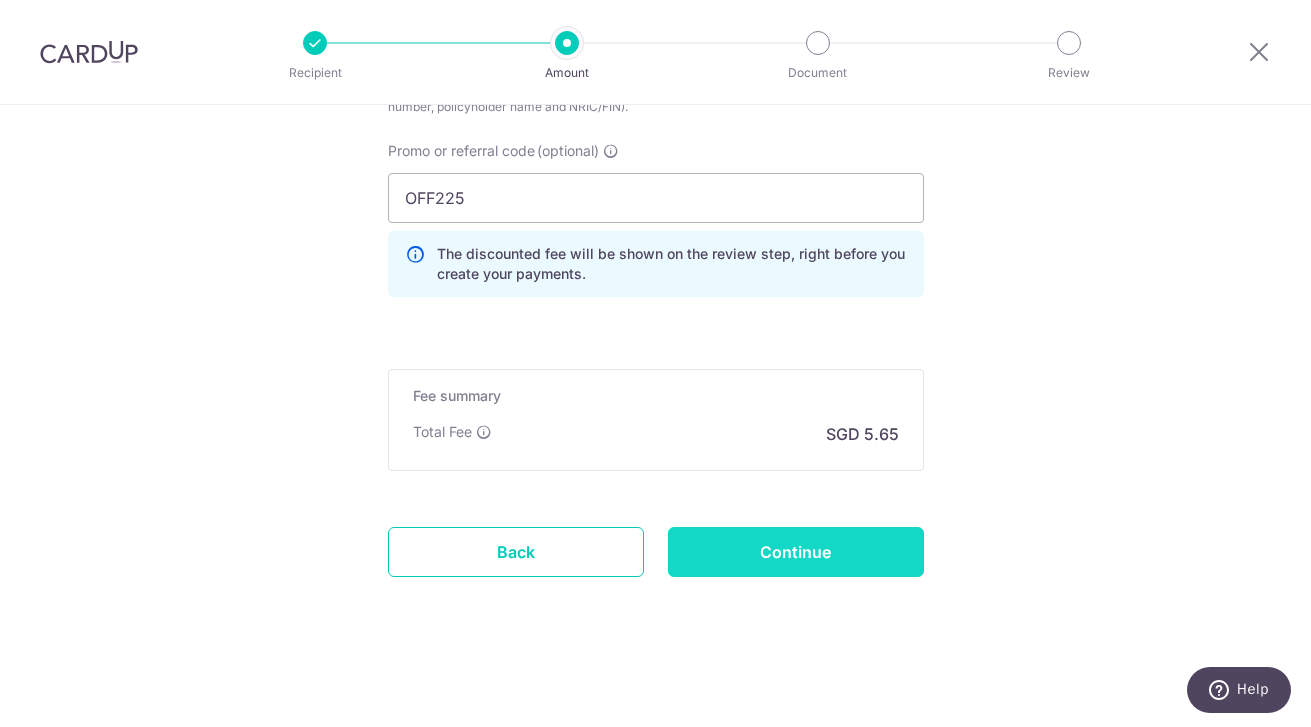 scroll, scrollTop: 1359, scrollLeft: 0, axis: vertical 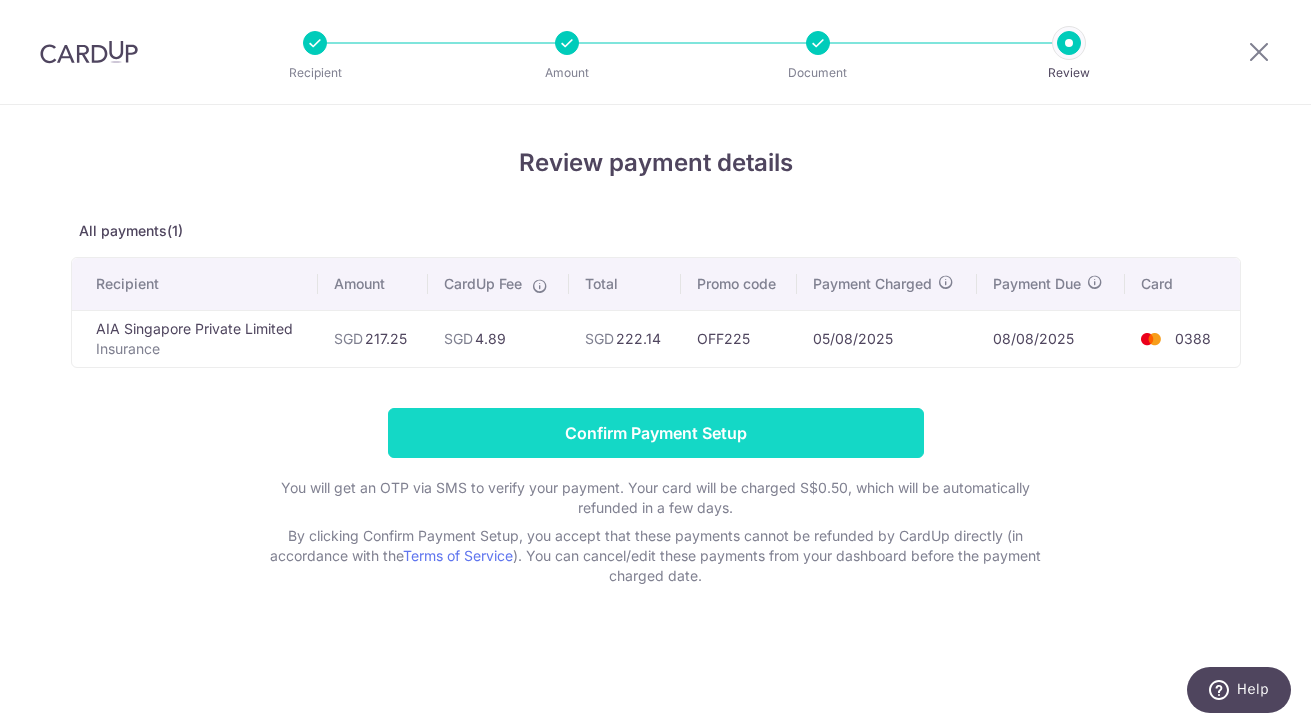 click on "Confirm Payment Setup" at bounding box center [656, 433] 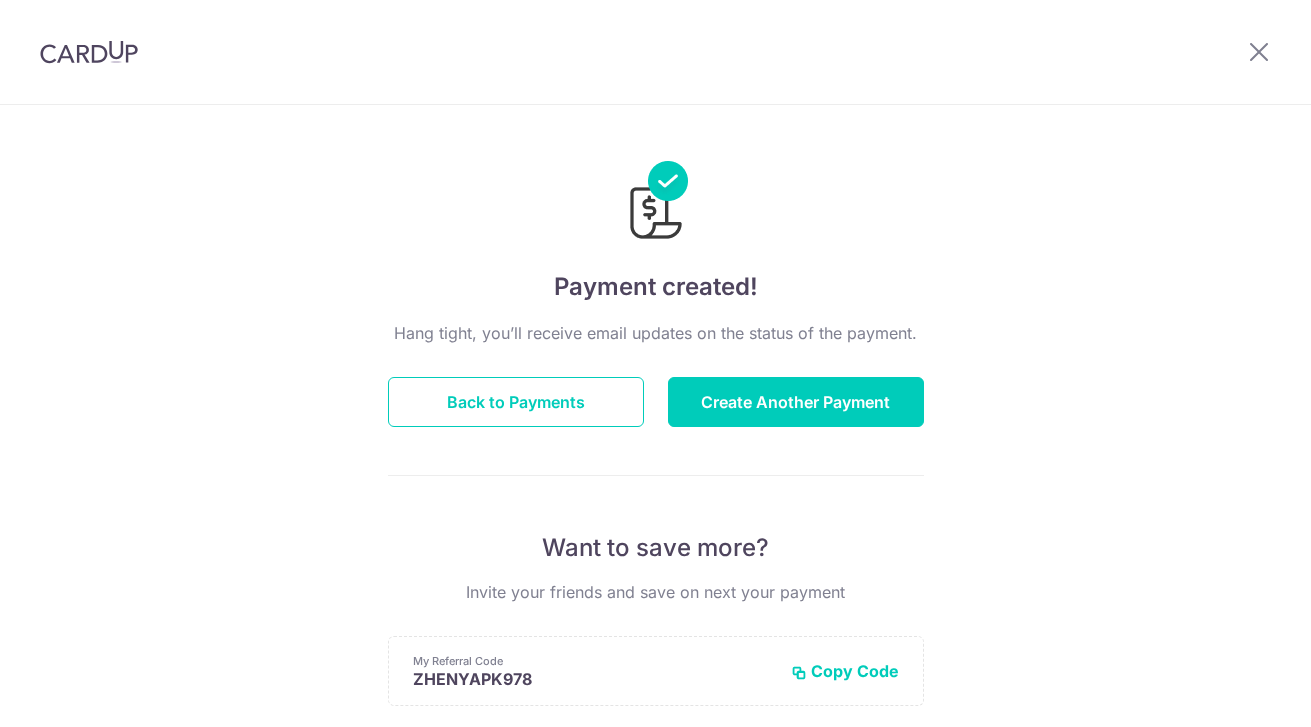 scroll, scrollTop: 0, scrollLeft: 0, axis: both 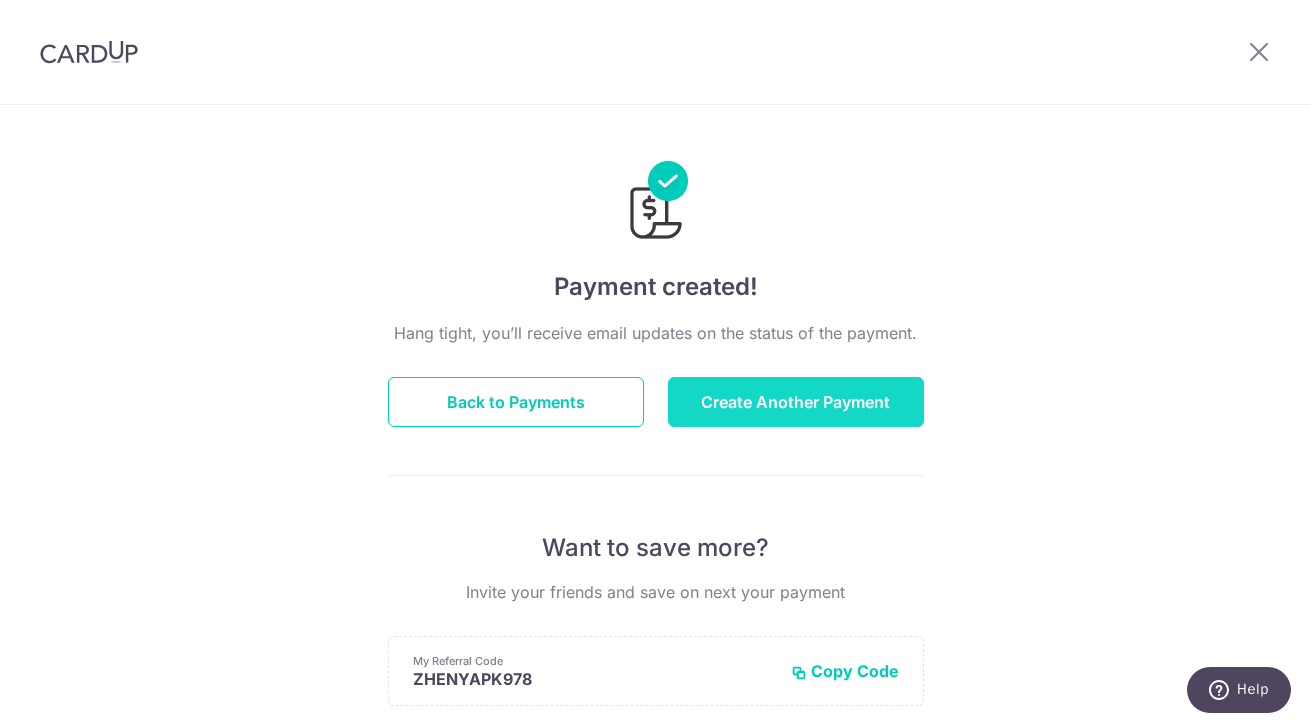 click on "Create Another Payment" at bounding box center (796, 402) 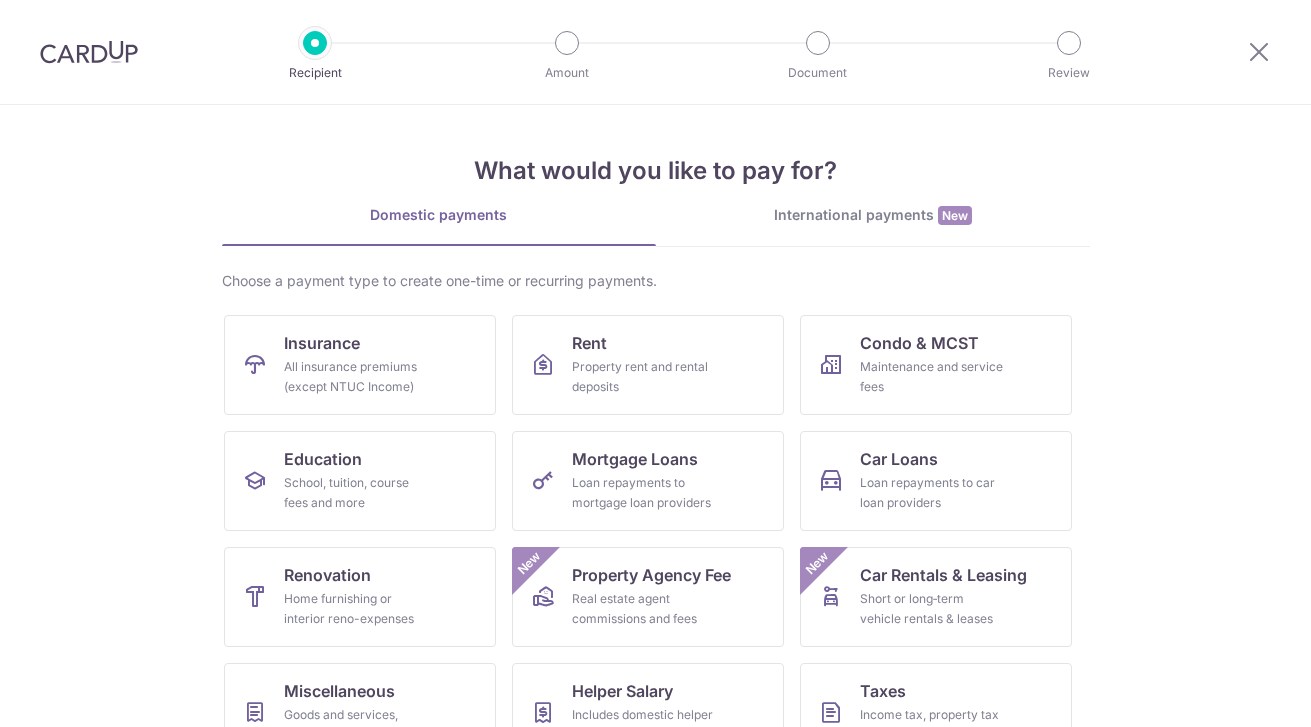 scroll, scrollTop: 0, scrollLeft: 0, axis: both 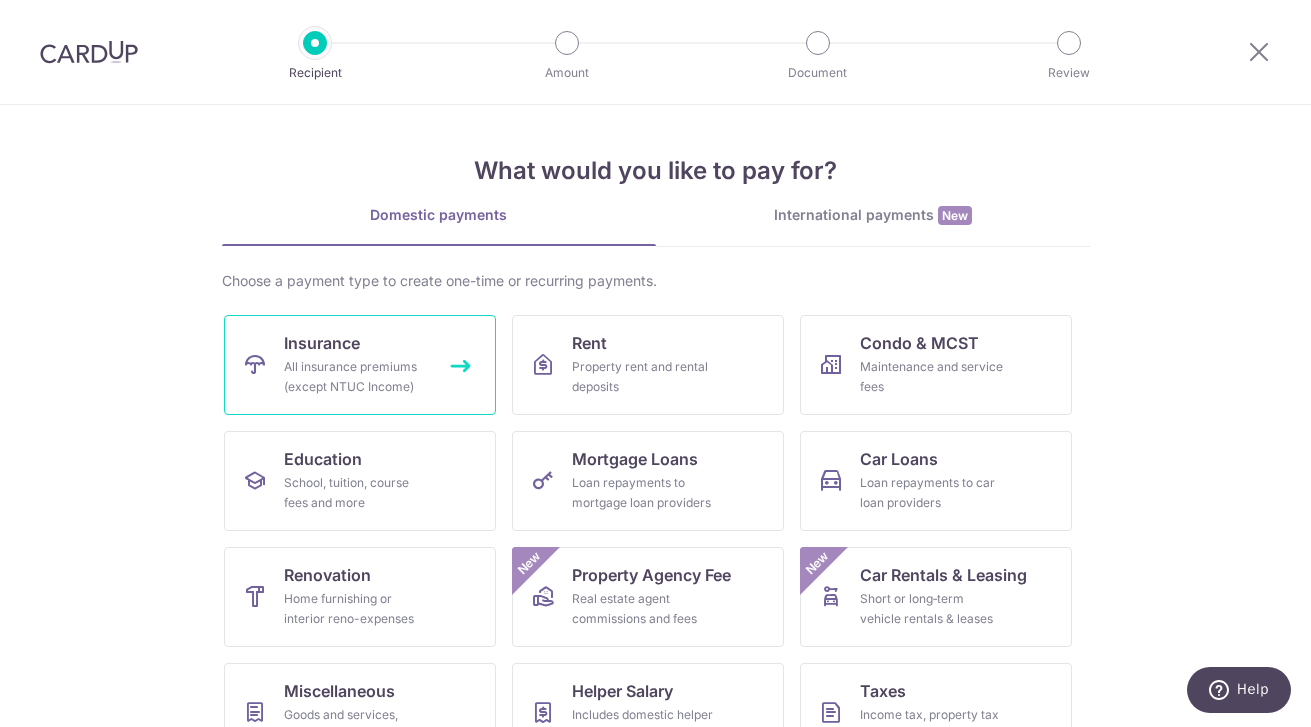 click on "All insurance premiums (except NTUC Income)" at bounding box center (356, 377) 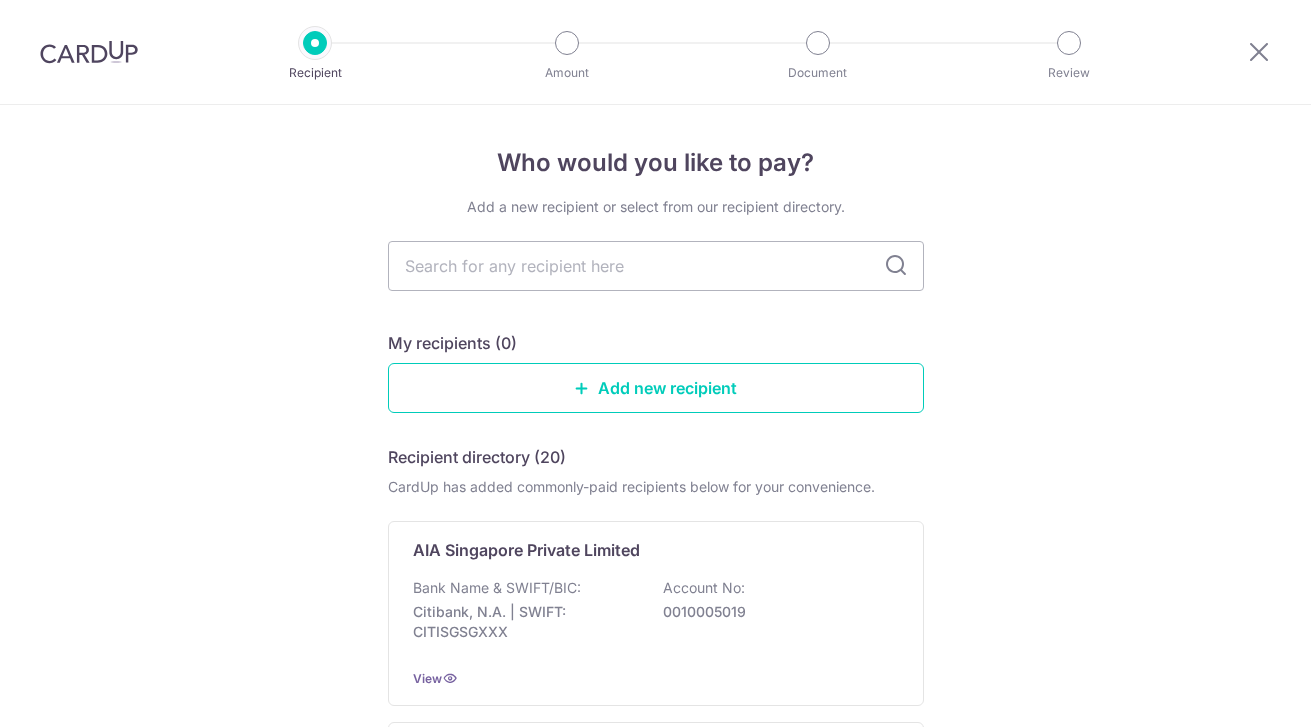scroll, scrollTop: 0, scrollLeft: 0, axis: both 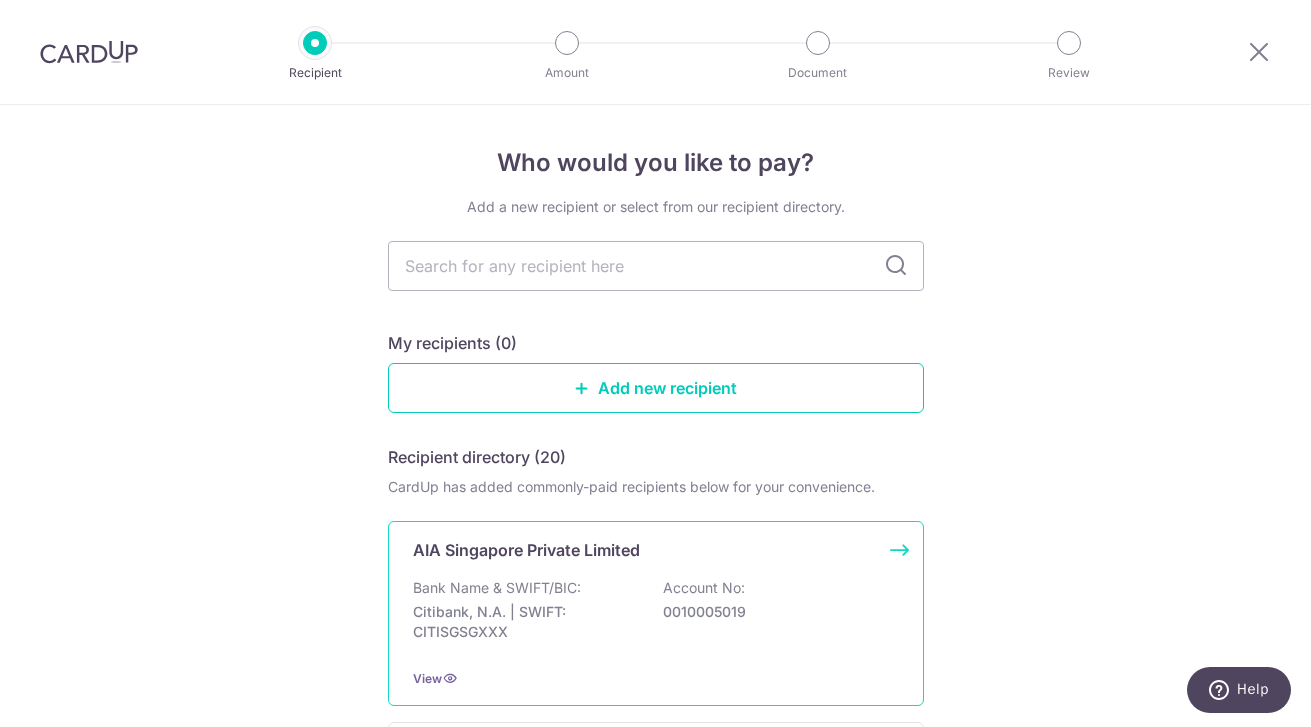 click on "AIA Singapore Private Limited
Bank Name & SWIFT/BIC:
Citibank, N.A. | SWIFT: CITISGSGXXX
Account No:
0010005019
View" at bounding box center (656, 613) 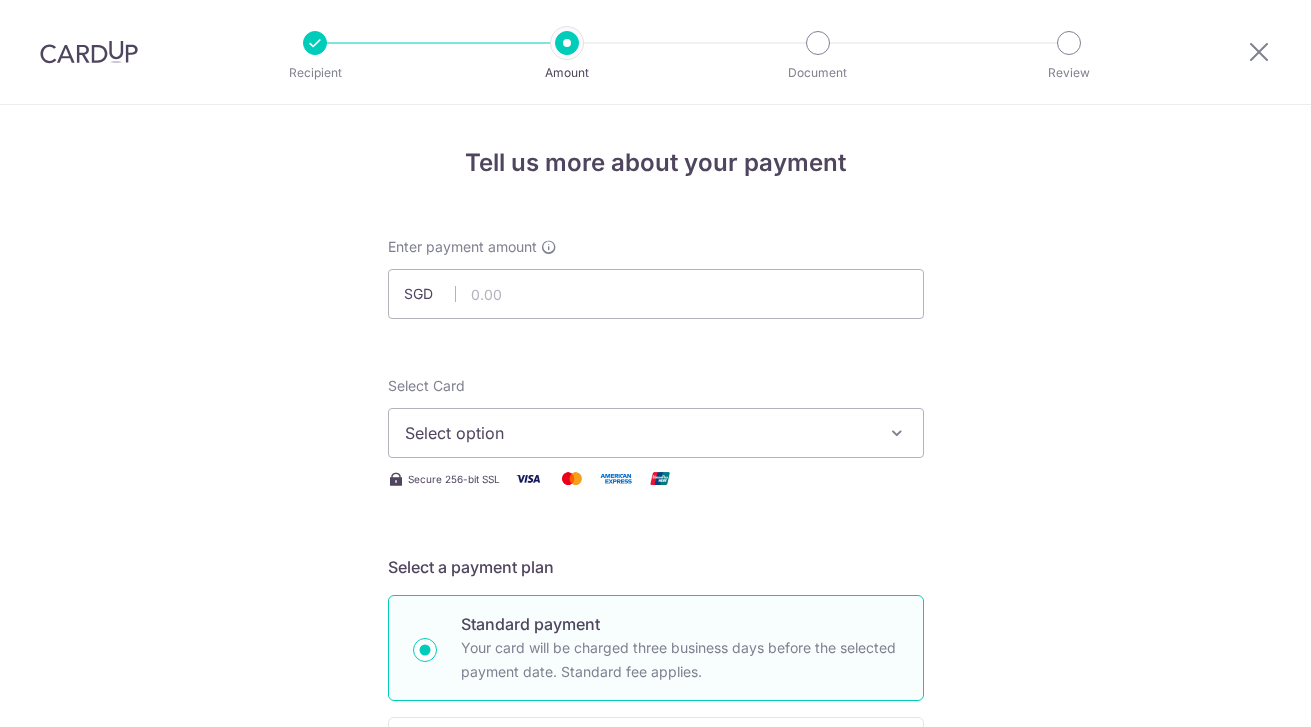 scroll, scrollTop: 0, scrollLeft: 0, axis: both 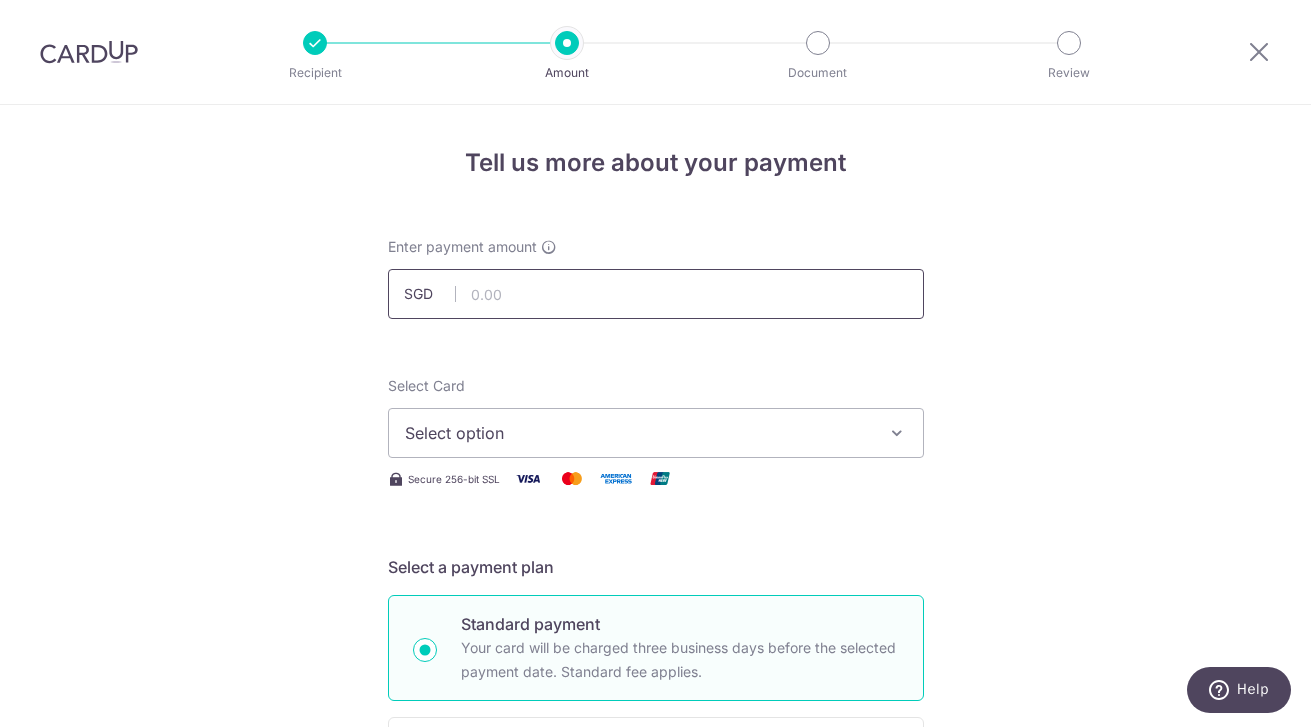 click at bounding box center (656, 294) 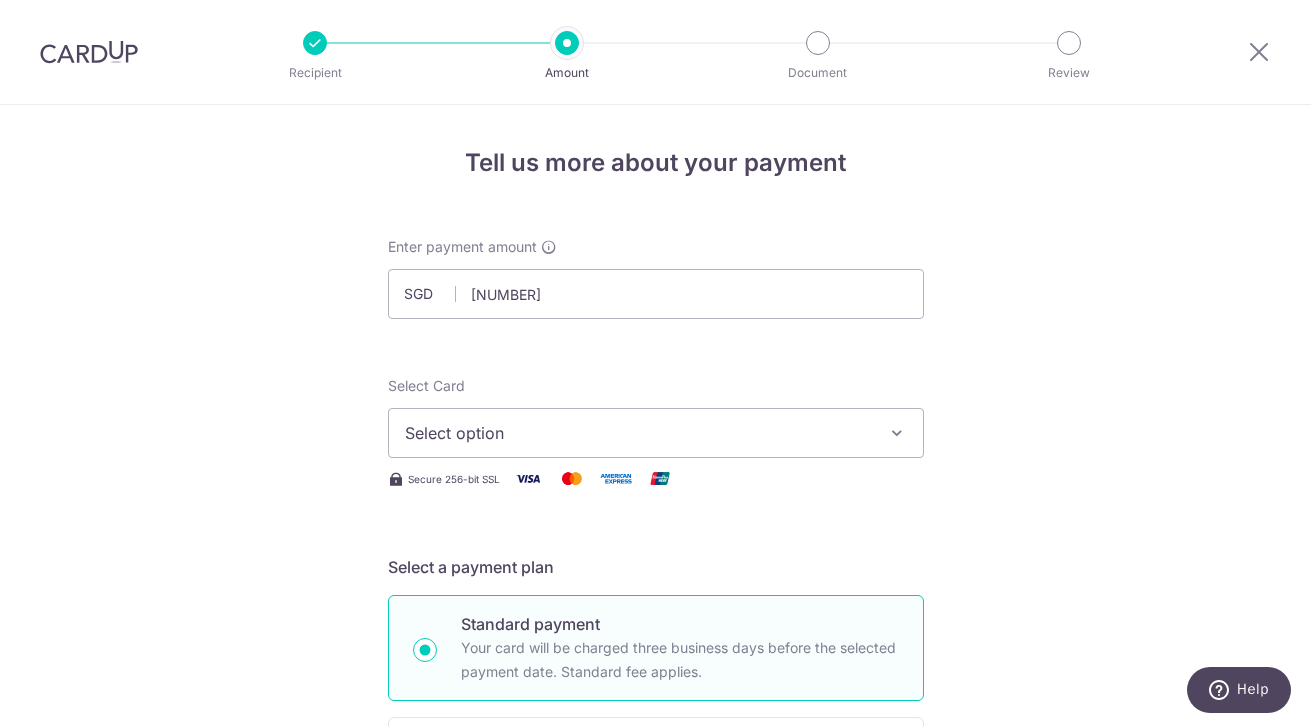 type on "1,139.60" 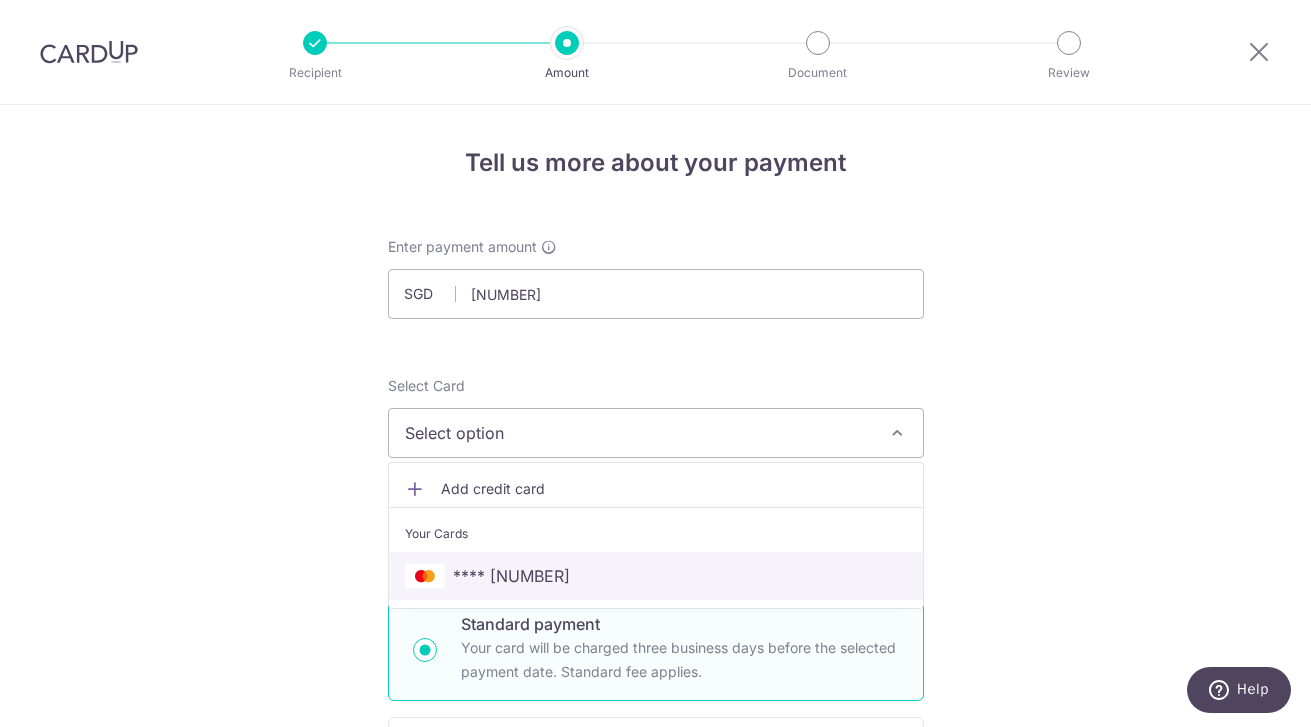 click on "**** 0388" at bounding box center [656, 576] 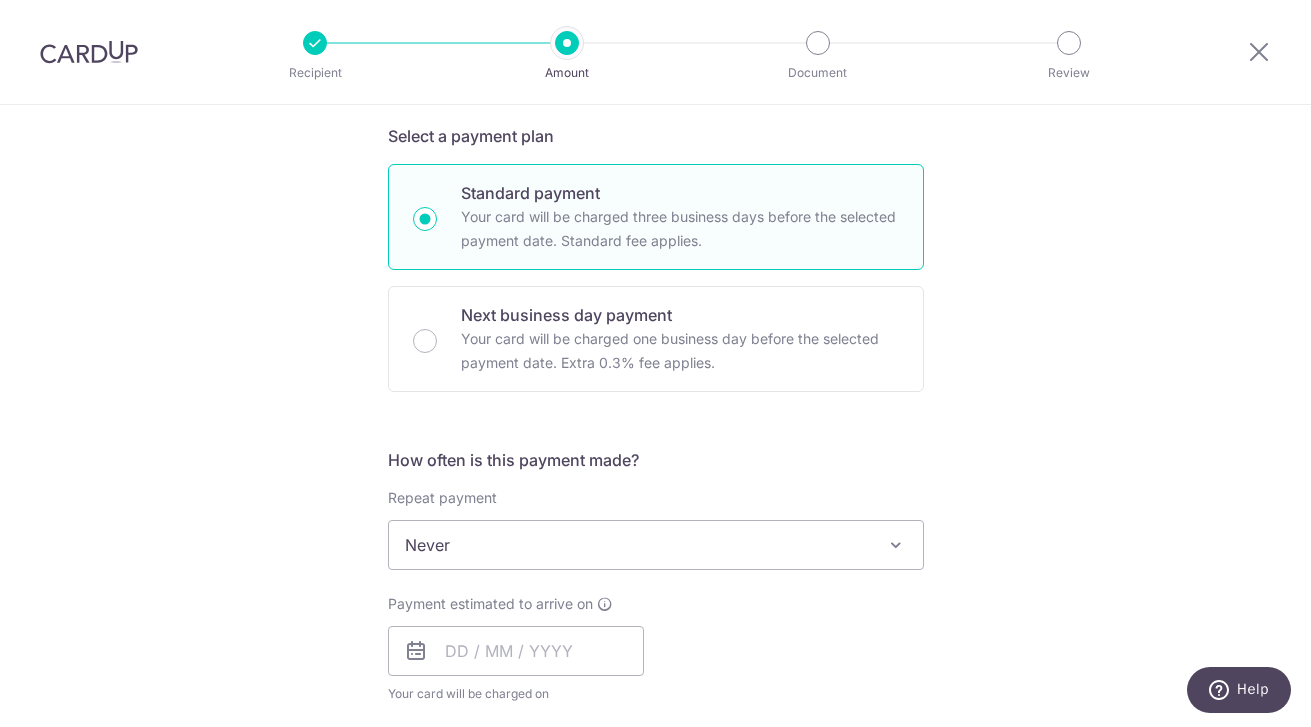 scroll, scrollTop: 549, scrollLeft: 0, axis: vertical 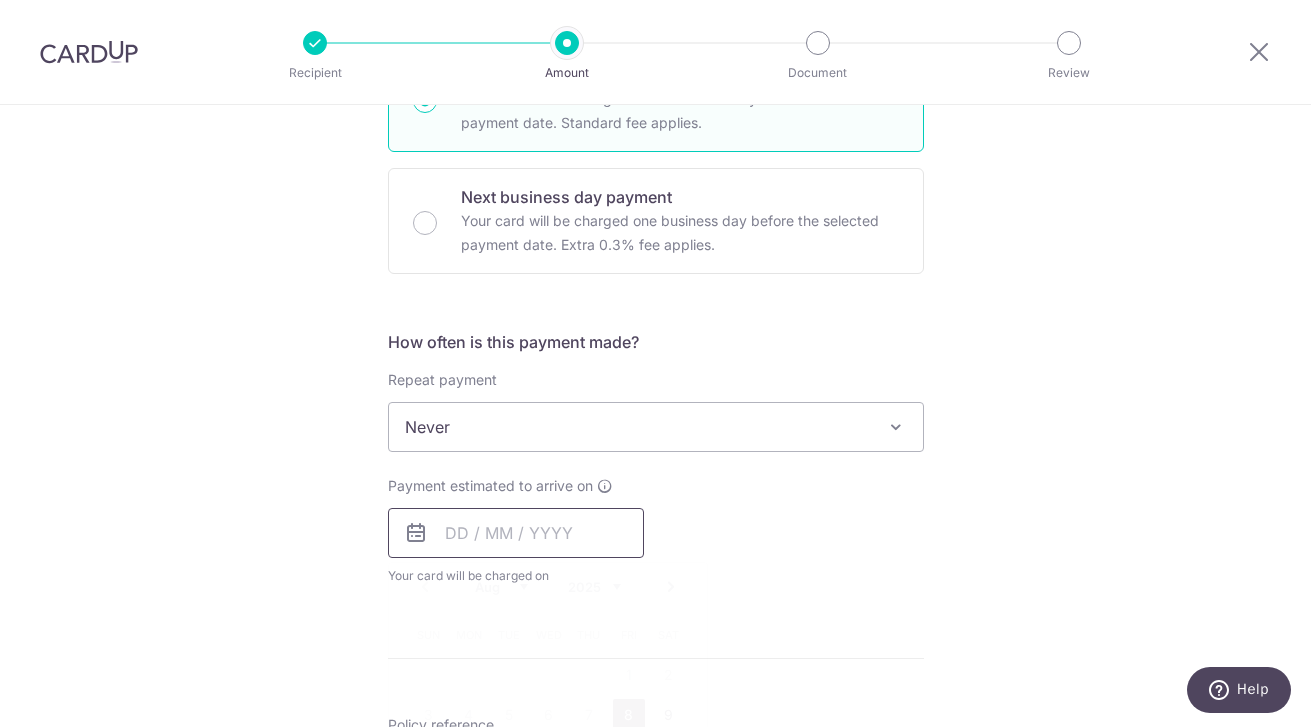 click at bounding box center (516, 533) 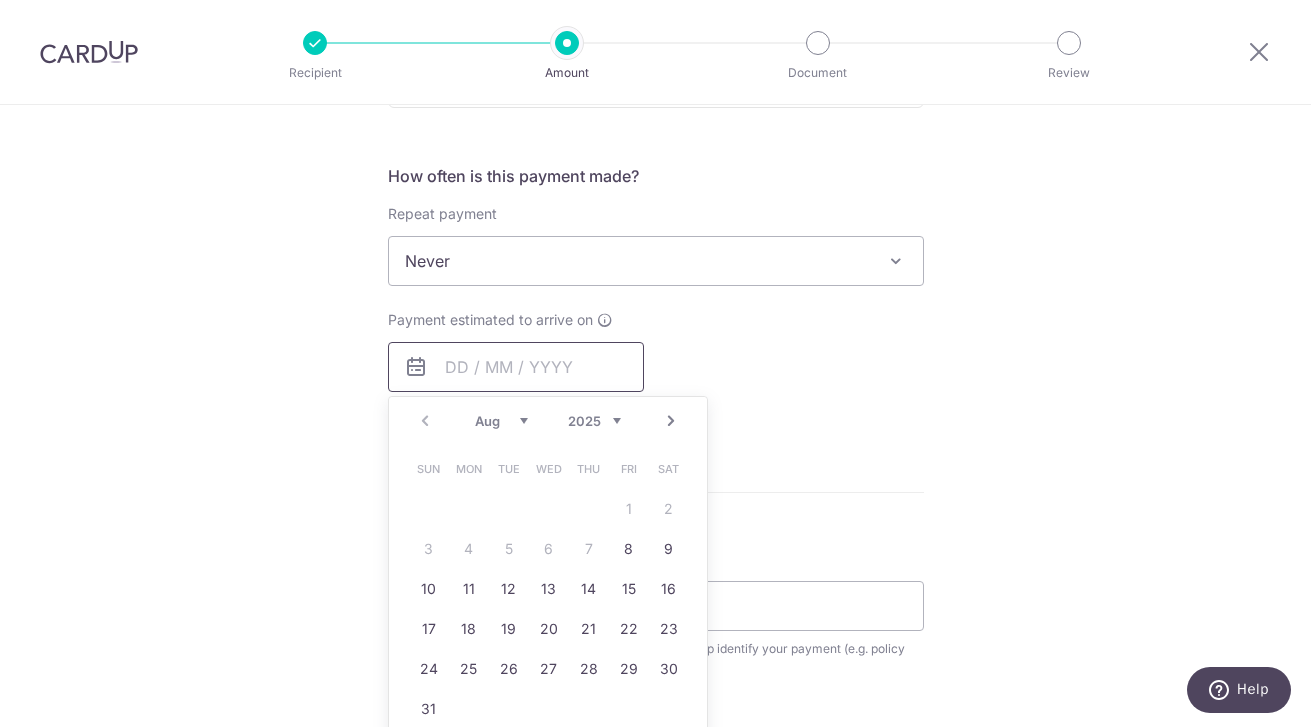 scroll, scrollTop: 754, scrollLeft: 0, axis: vertical 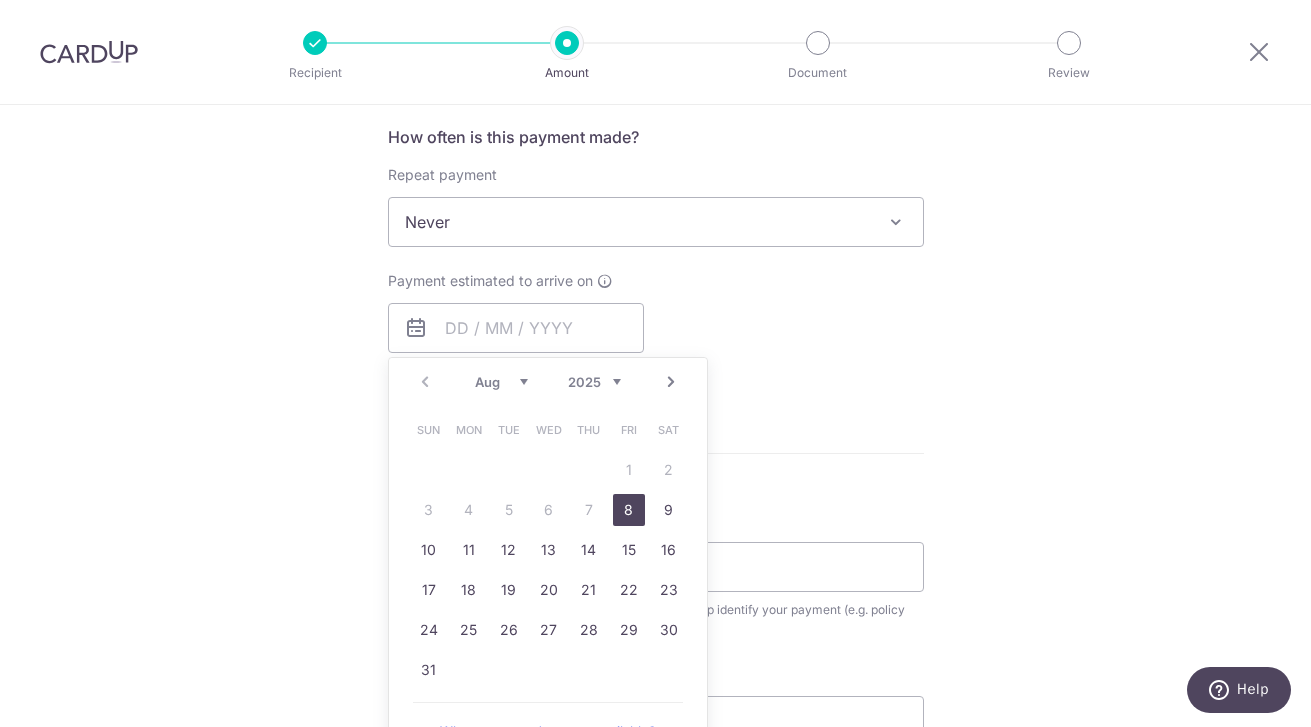 click on "8" at bounding box center [629, 510] 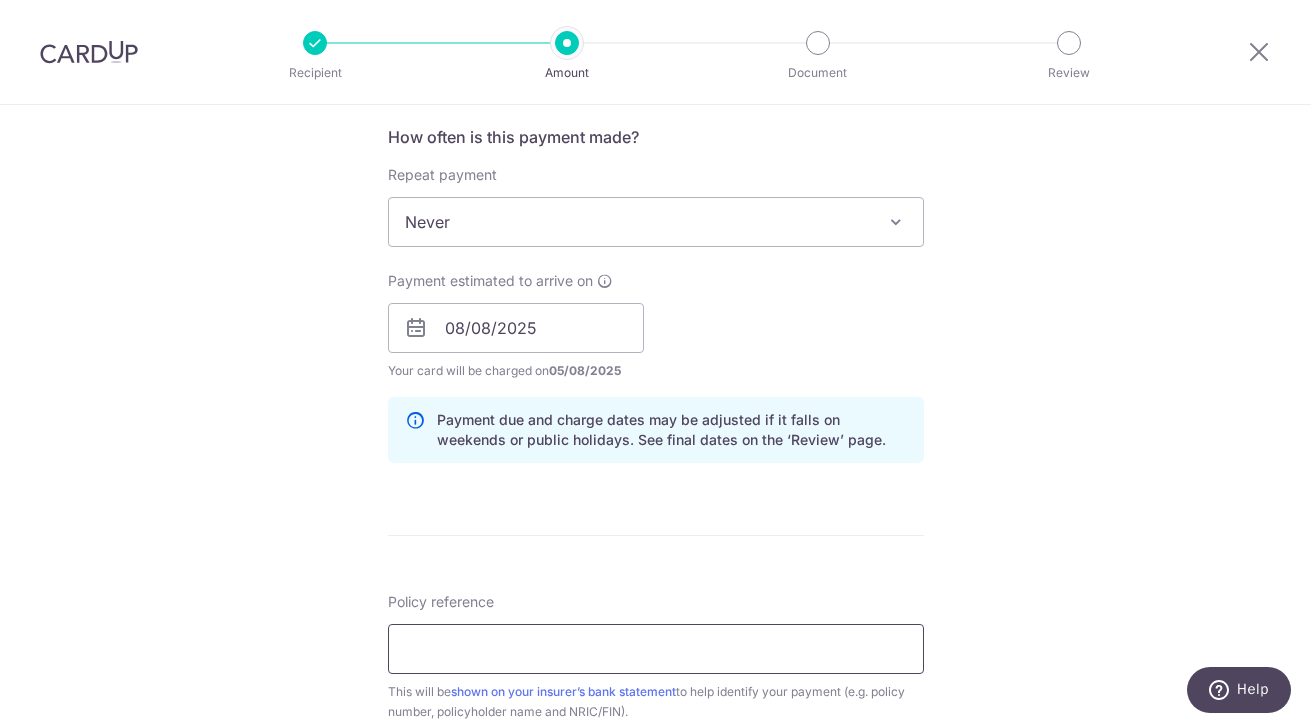 click on "Policy reference" at bounding box center [656, 649] 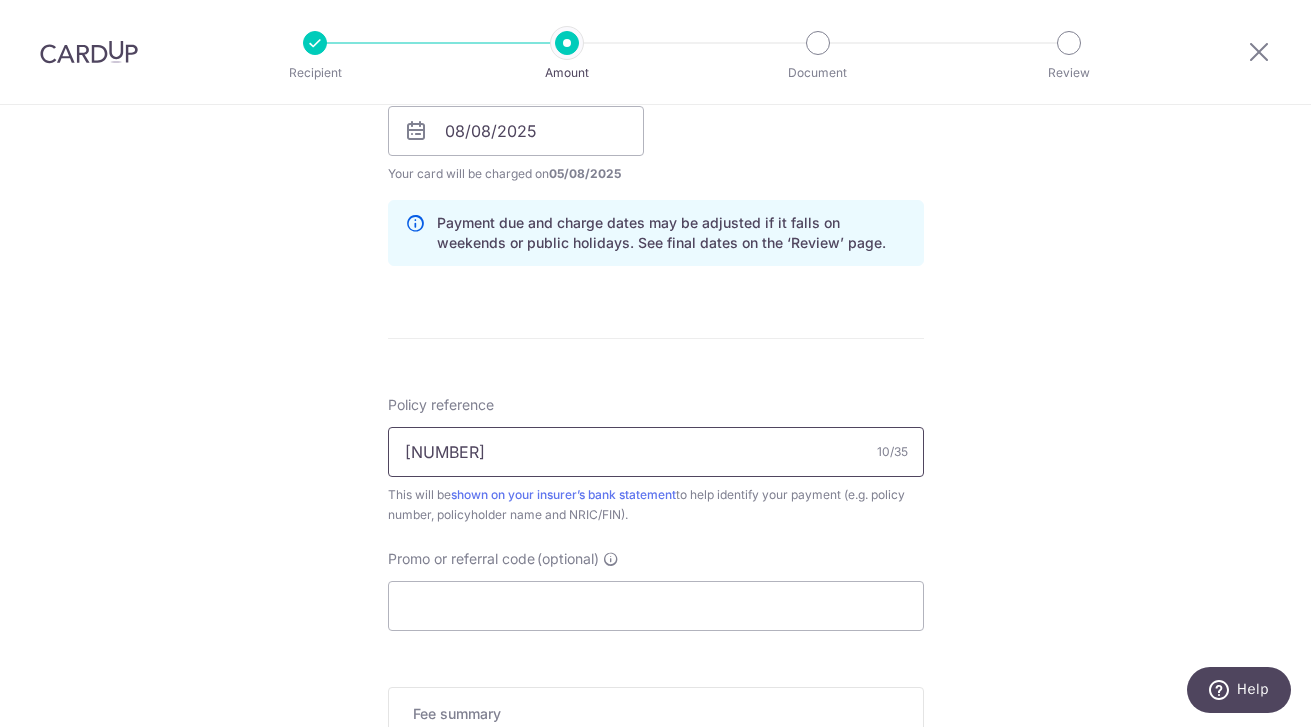 scroll, scrollTop: 965, scrollLeft: 0, axis: vertical 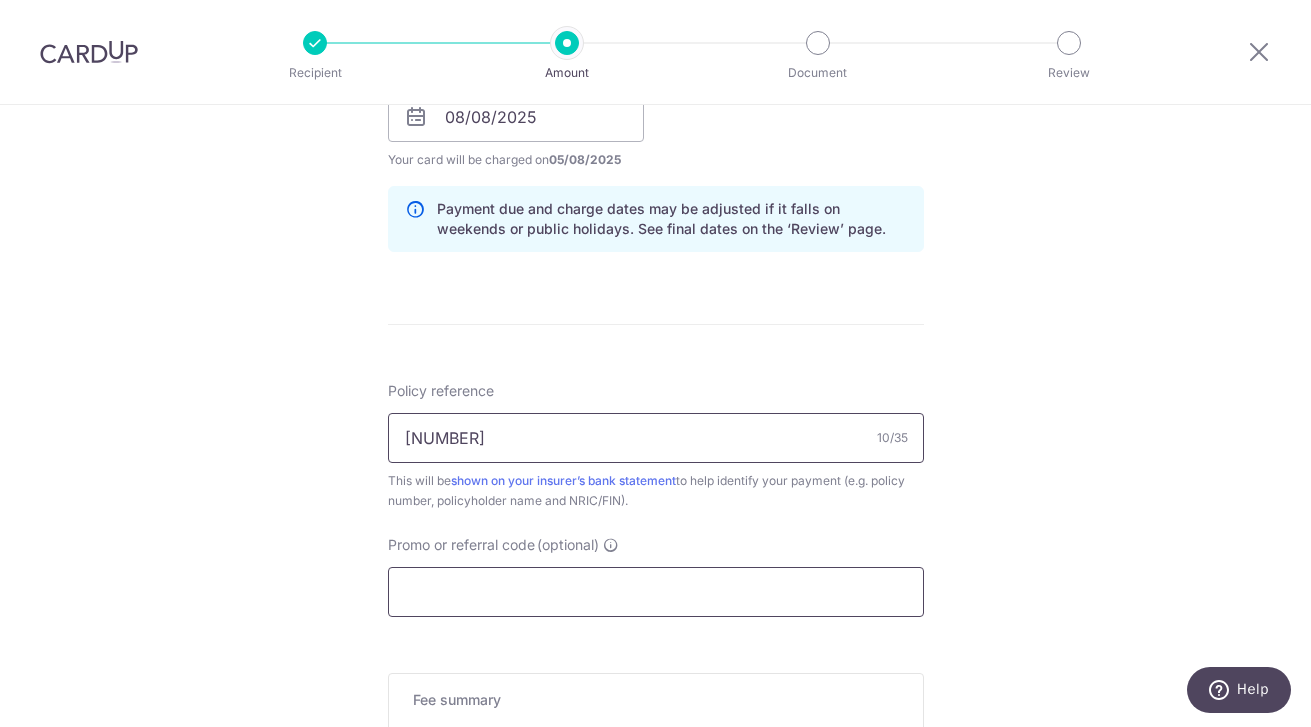 type on "H242151092" 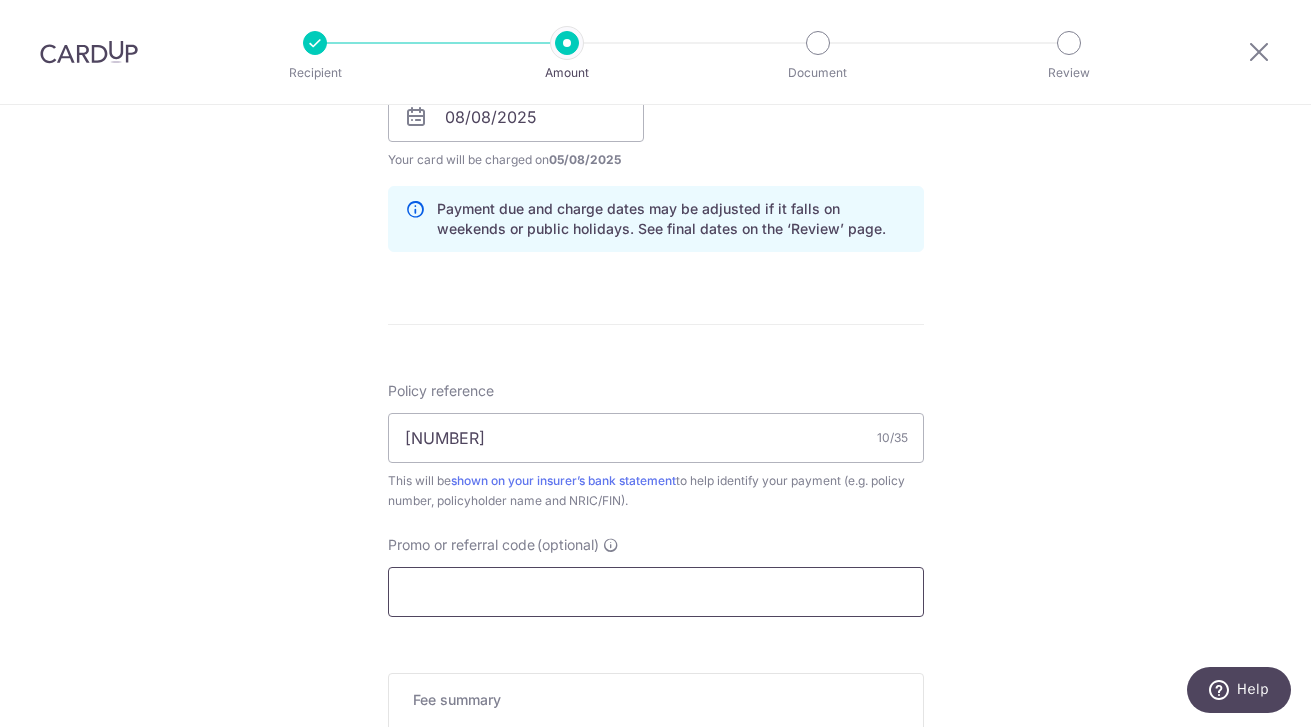 click on "Promo or referral code
(optional)" at bounding box center [656, 592] 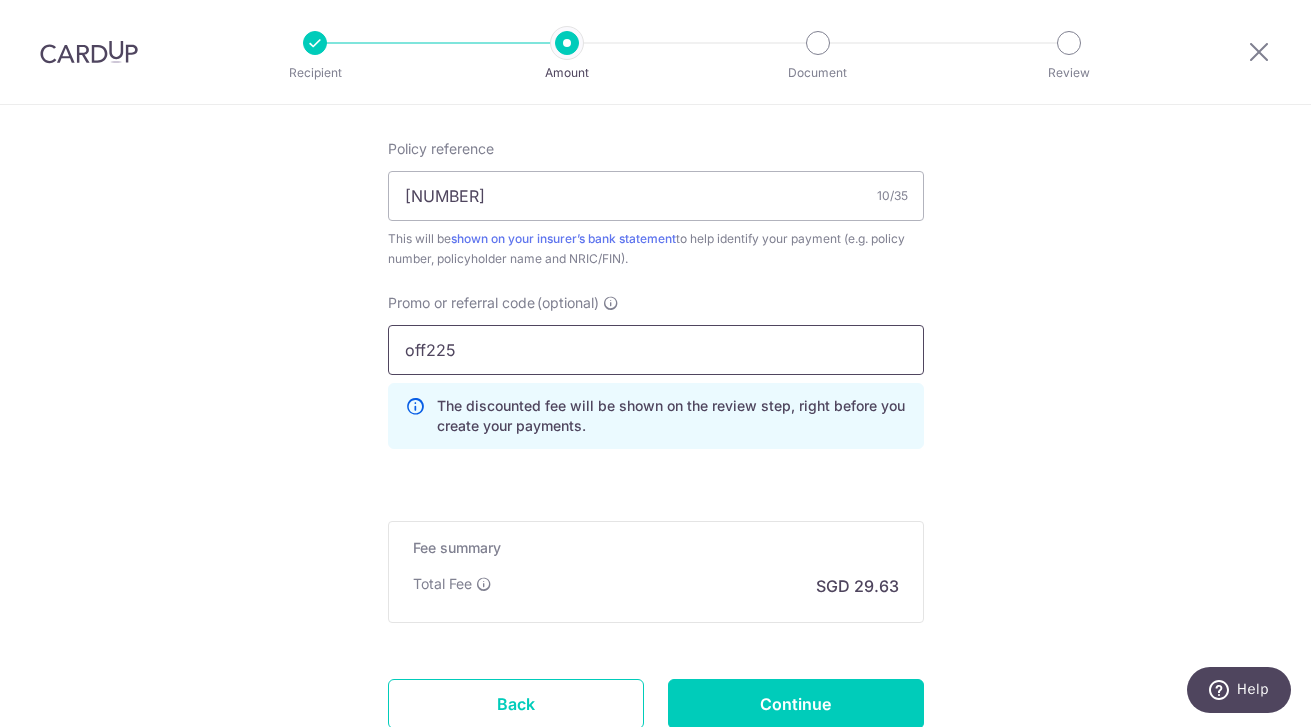 scroll, scrollTop: 1206, scrollLeft: 0, axis: vertical 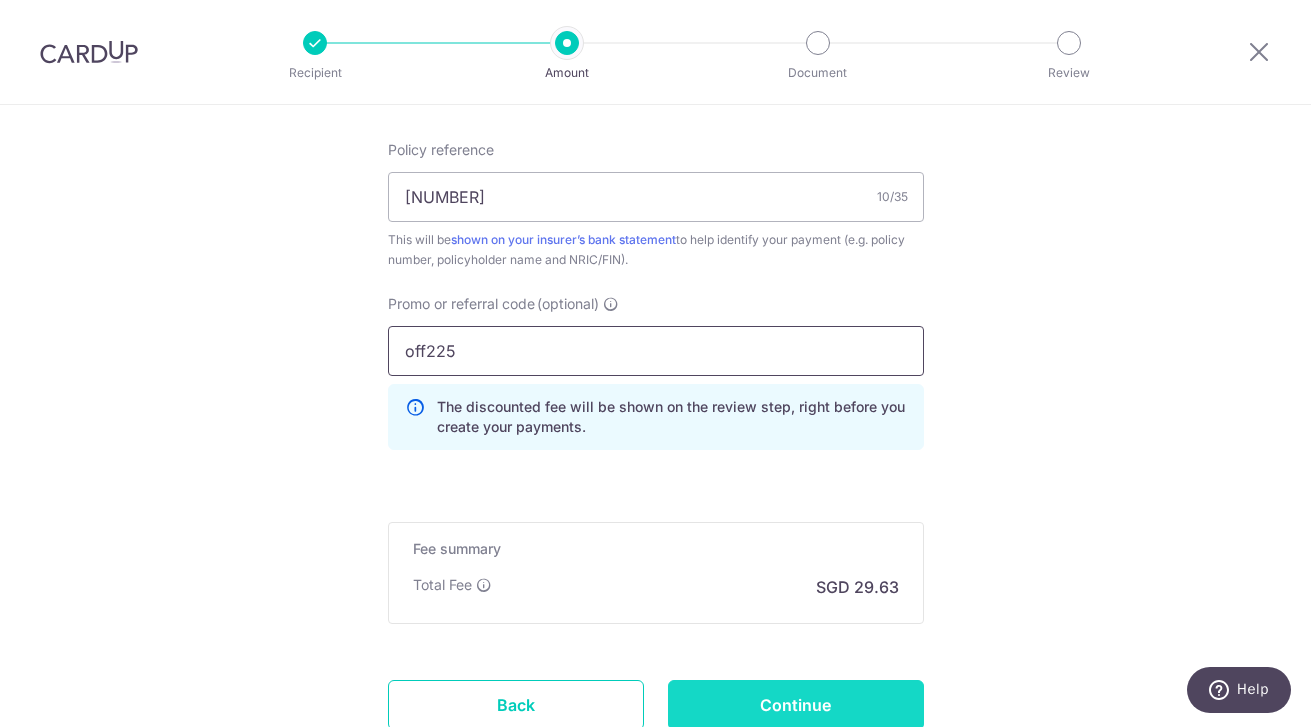 type on "off225" 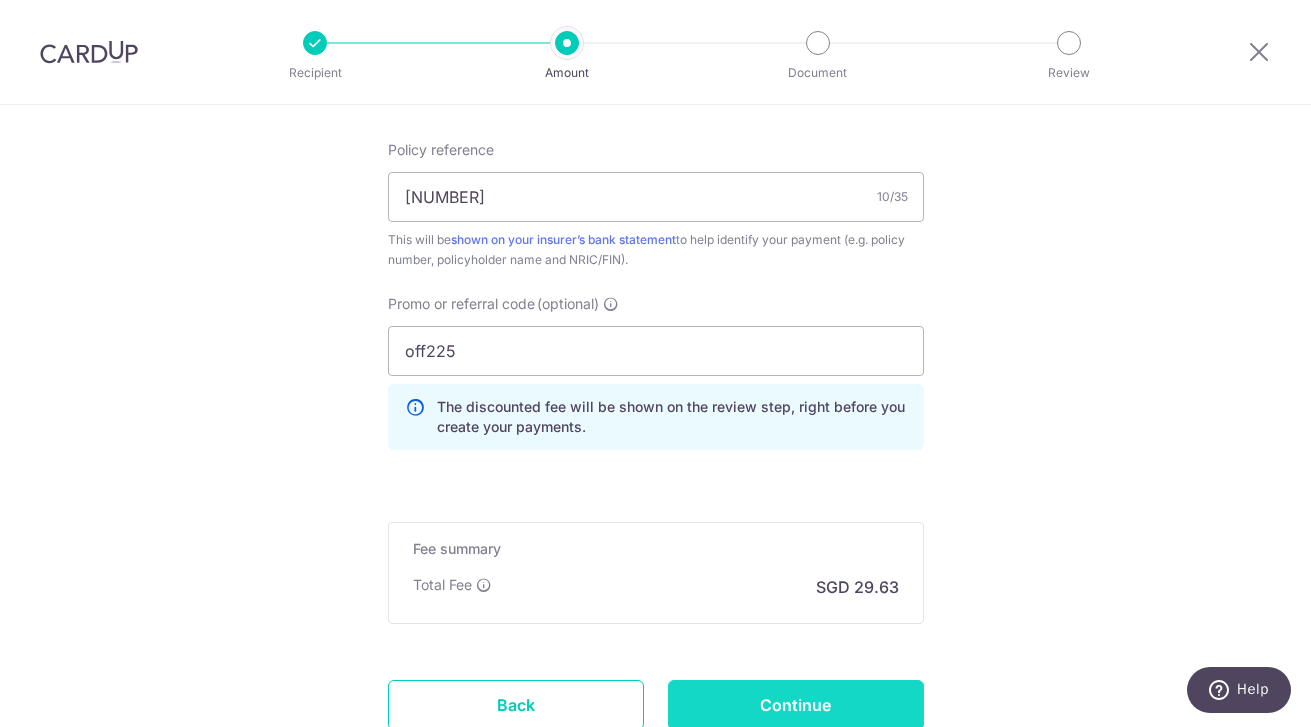 click on "Continue" at bounding box center [796, 705] 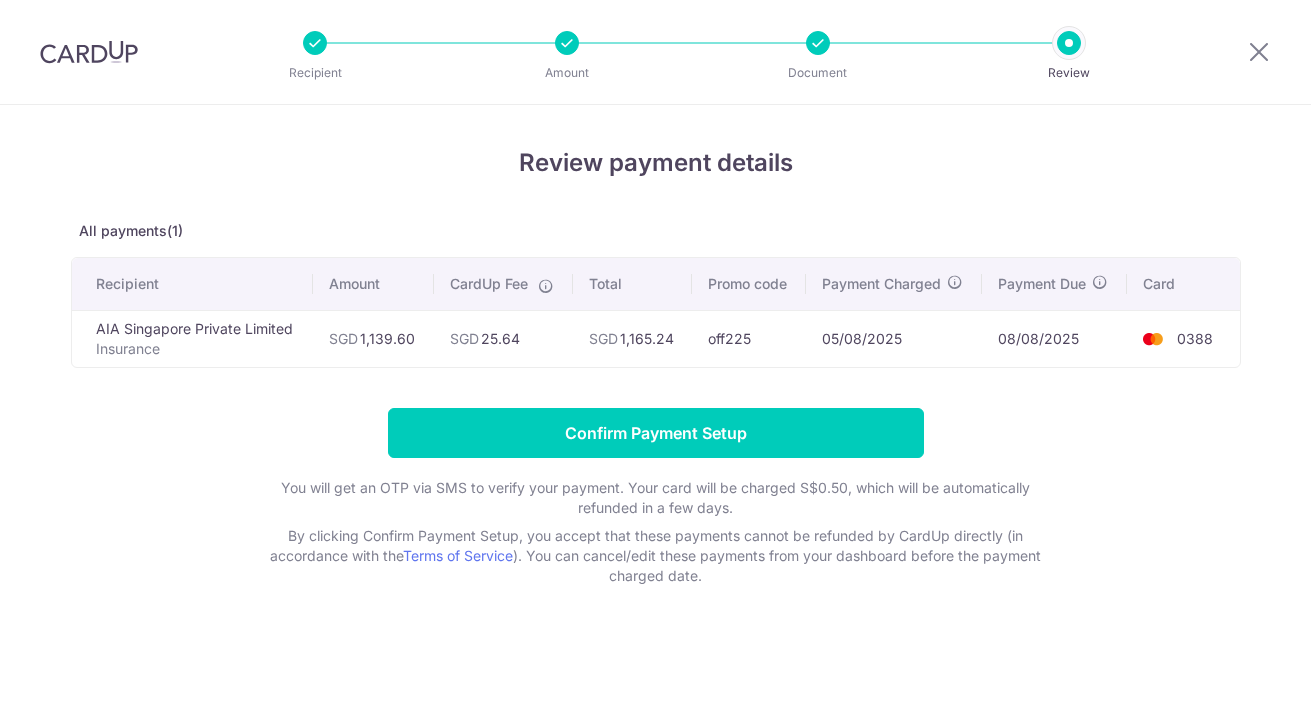 scroll, scrollTop: 0, scrollLeft: 0, axis: both 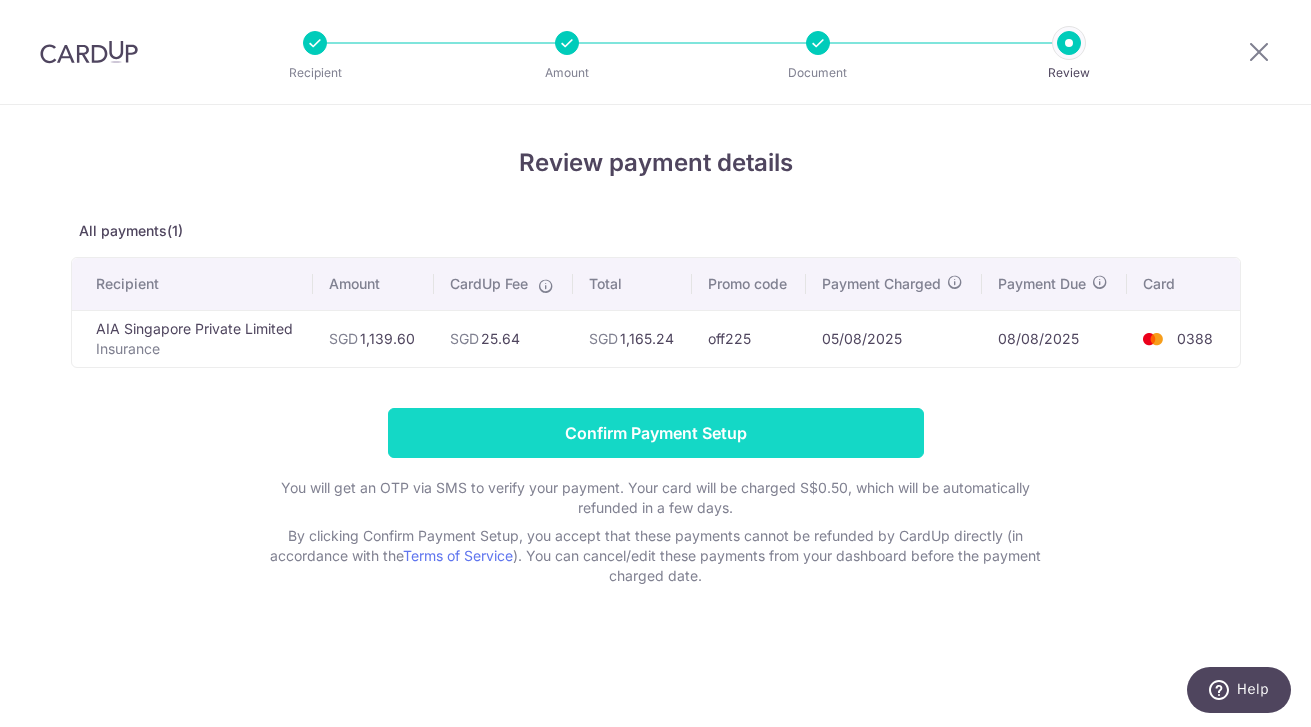click on "Confirm Payment Setup" at bounding box center (656, 433) 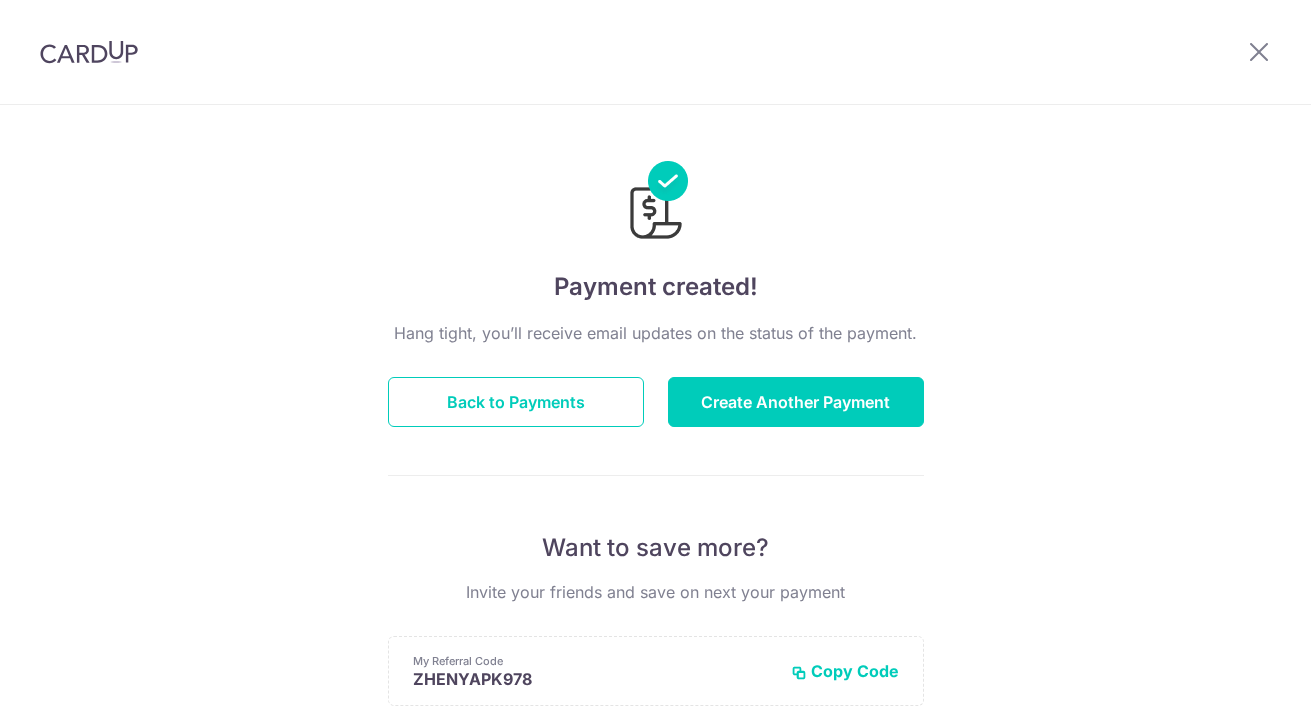 scroll, scrollTop: 0, scrollLeft: 0, axis: both 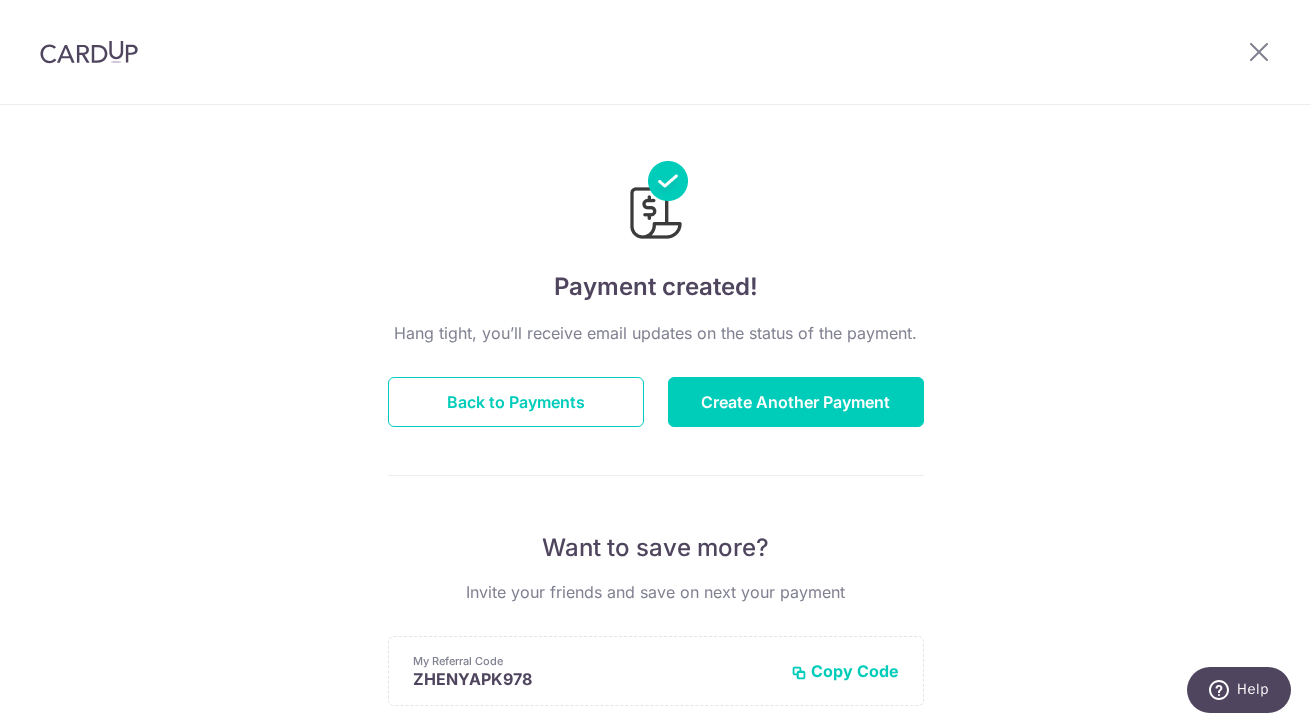 click on "Create Another Payment" at bounding box center (796, 402) 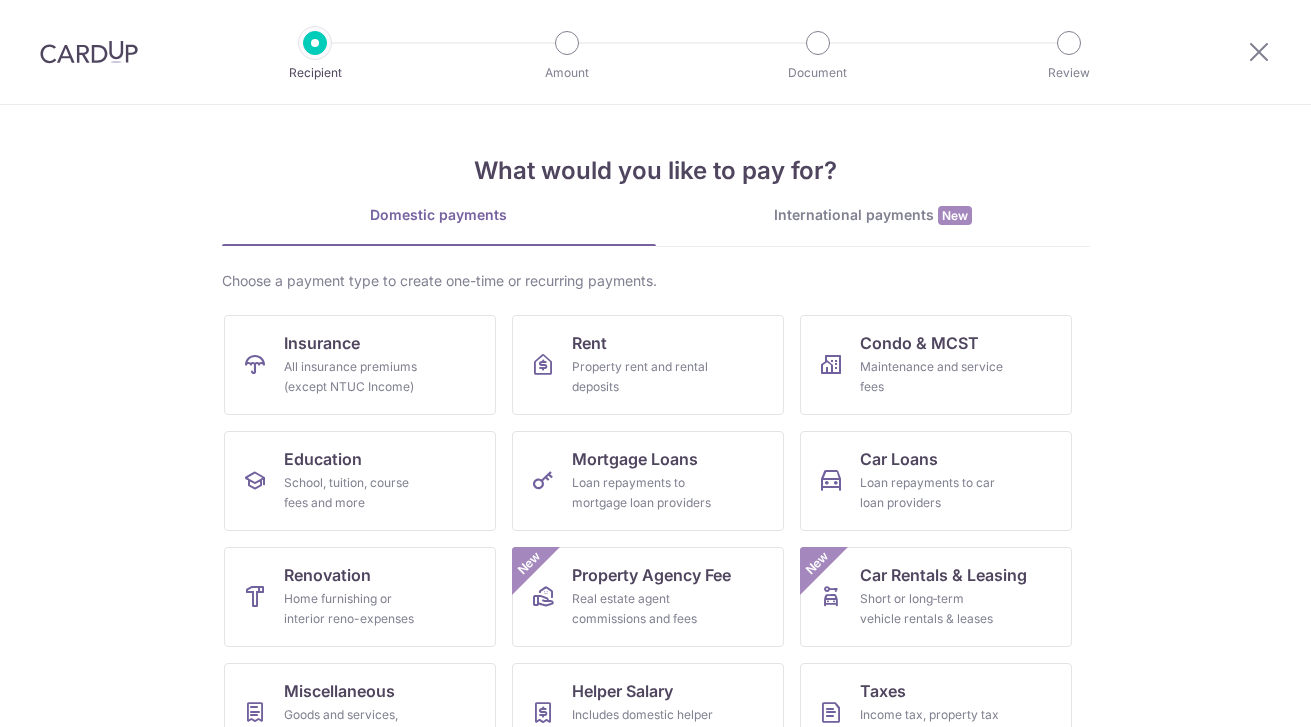 scroll, scrollTop: 0, scrollLeft: 0, axis: both 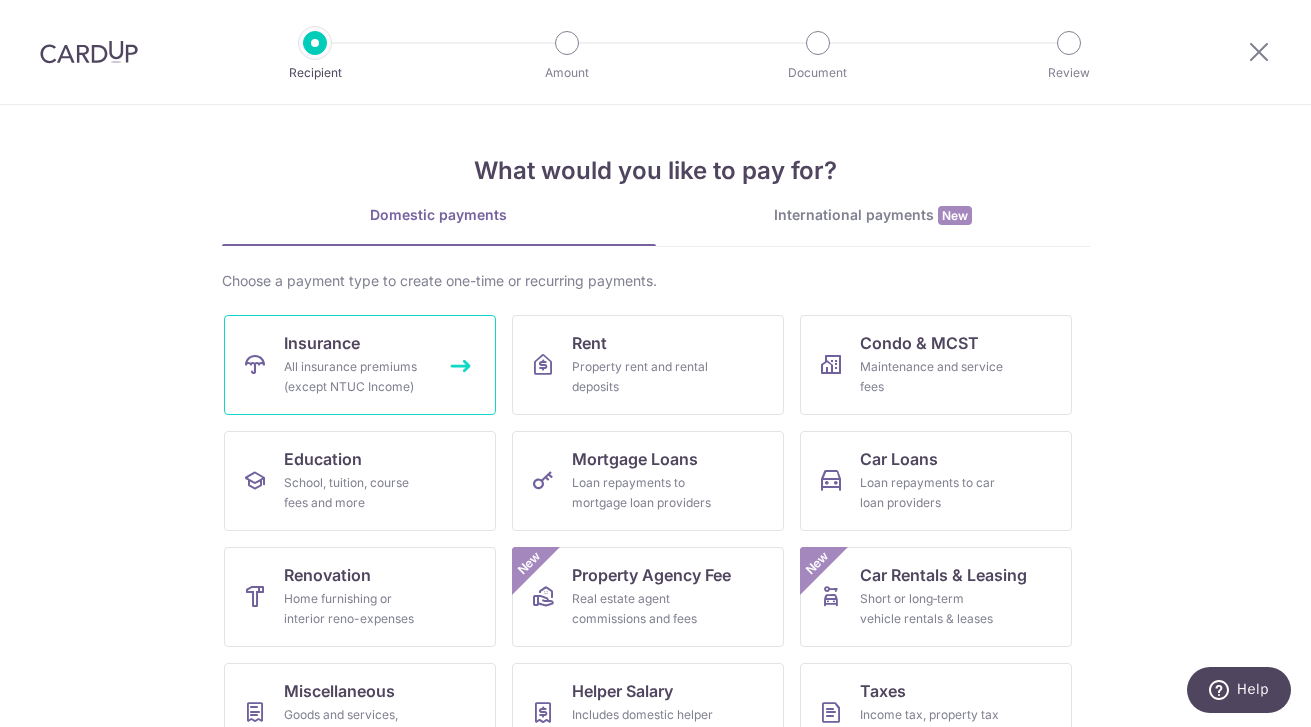 click on "All insurance premiums (except NTUC Income)" at bounding box center (356, 377) 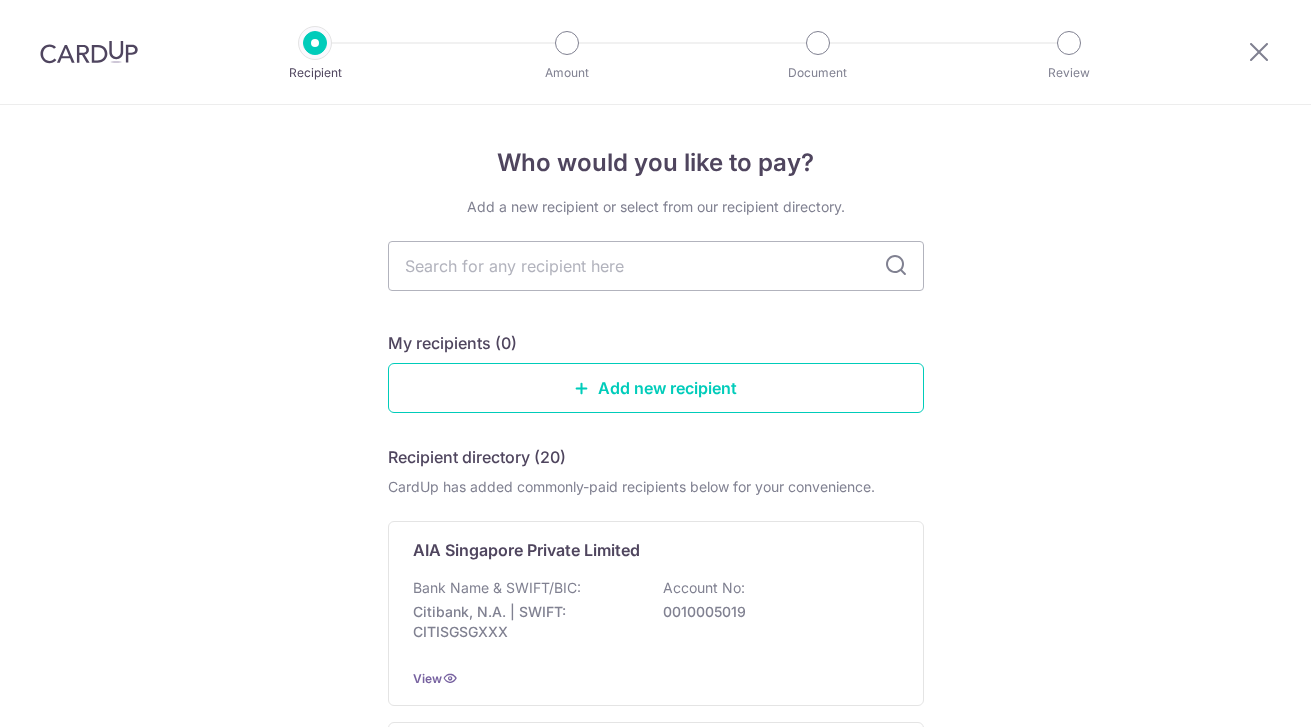 scroll, scrollTop: 0, scrollLeft: 0, axis: both 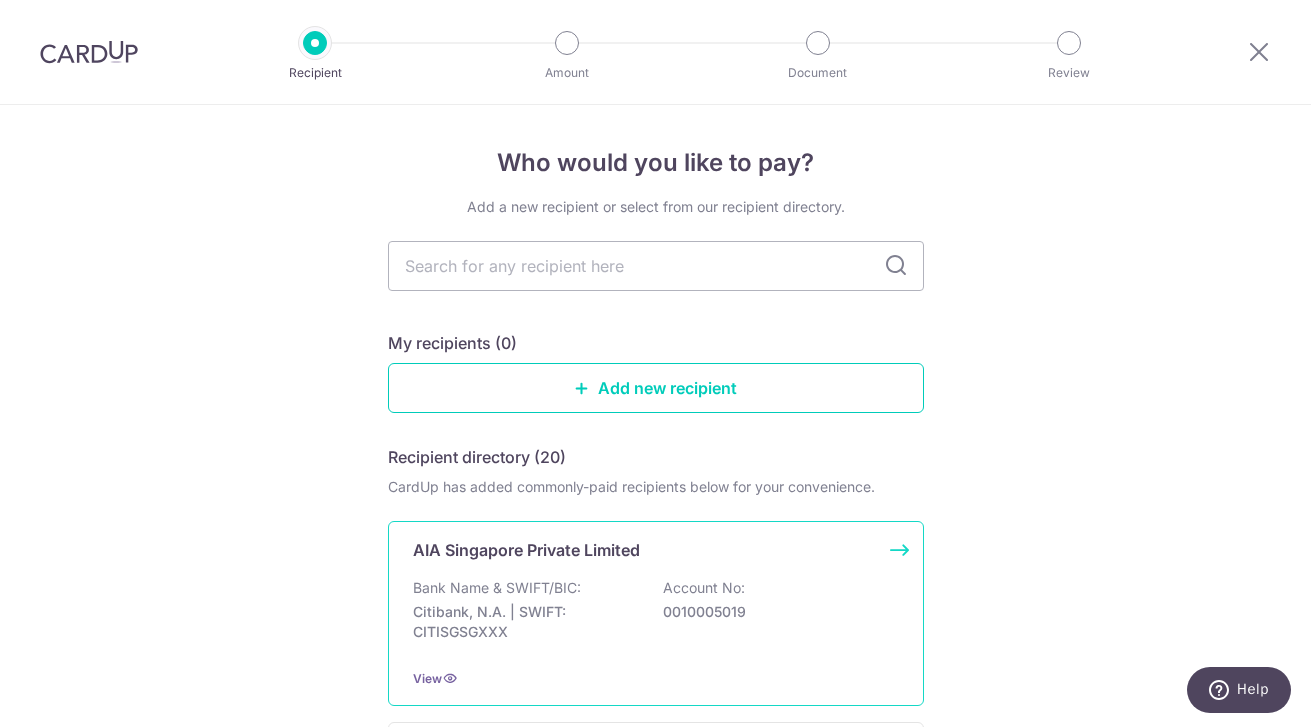 click on "Citibank, N.A. | SWIFT: CITISGSGXXX" at bounding box center [525, 622] 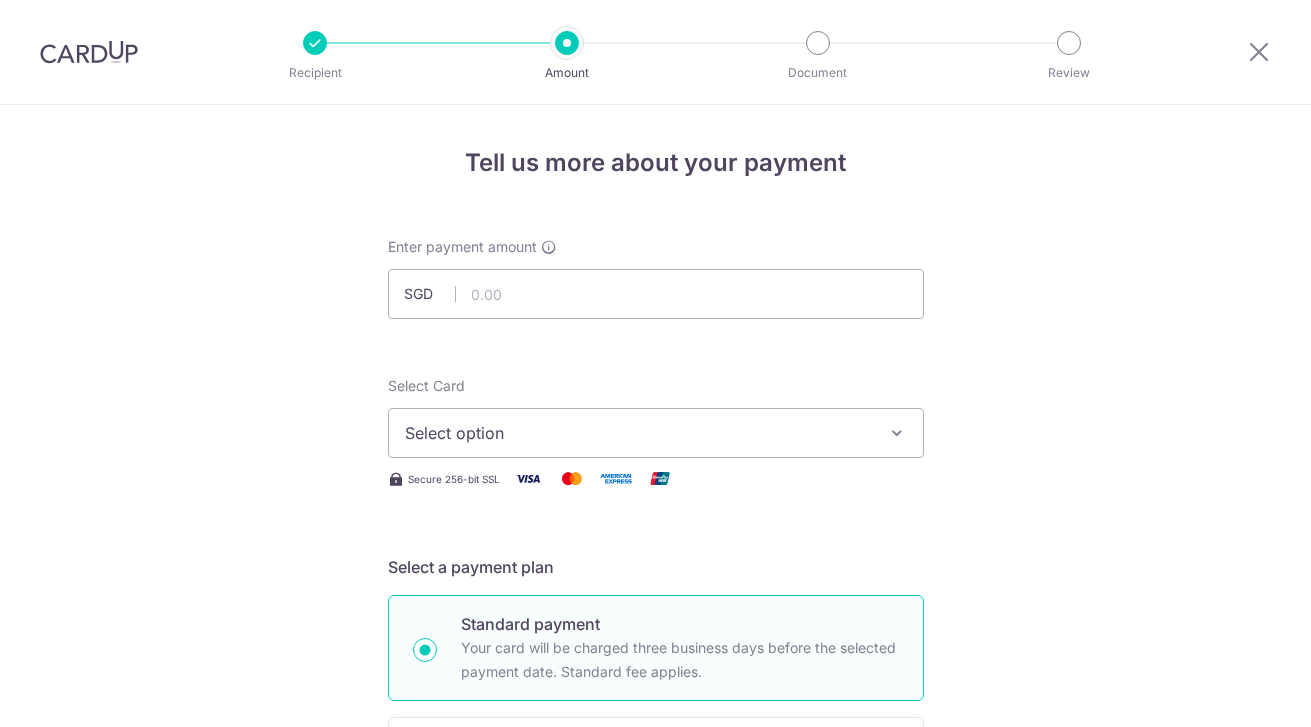 scroll, scrollTop: 0, scrollLeft: 0, axis: both 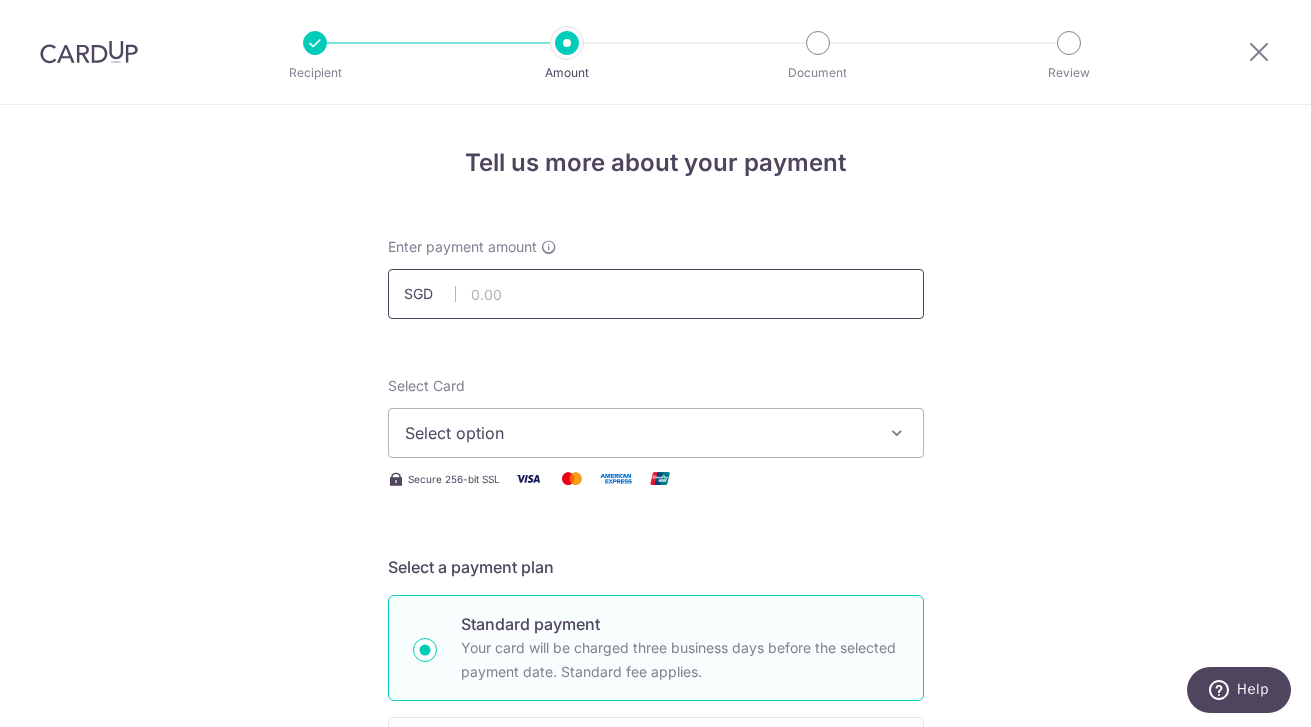 click at bounding box center [656, 294] 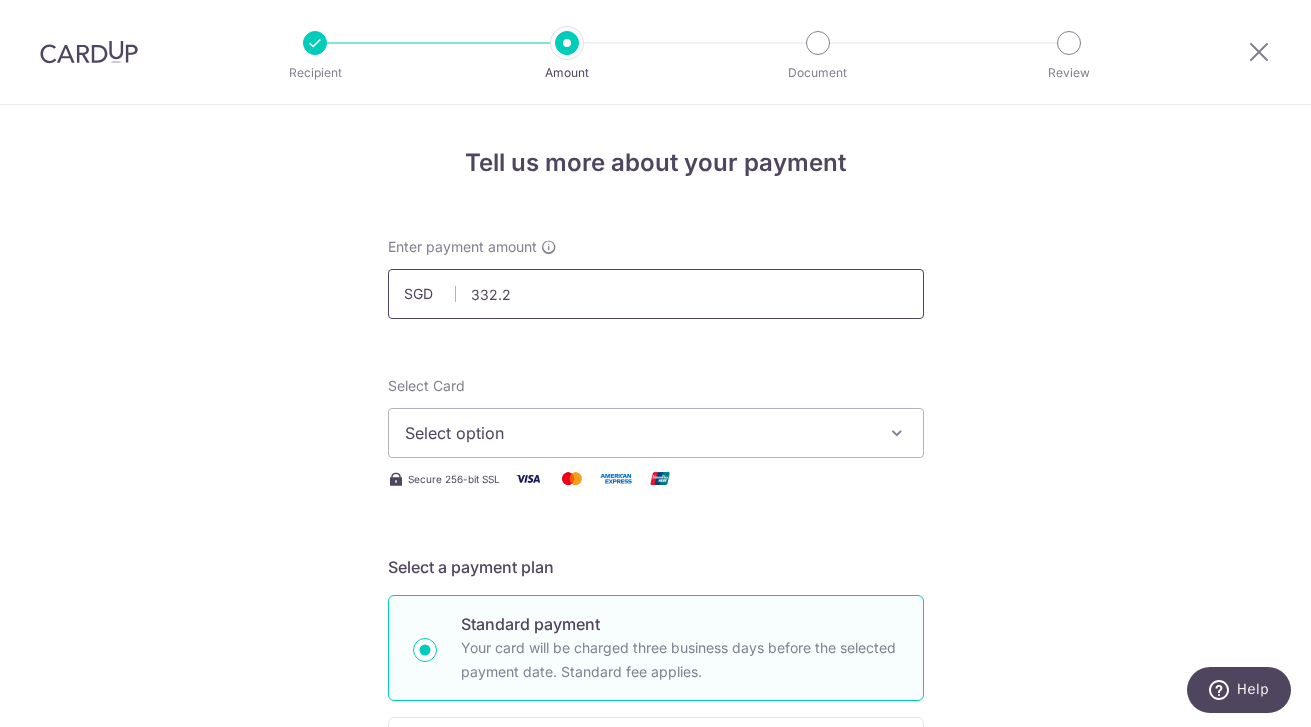type on "332.26" 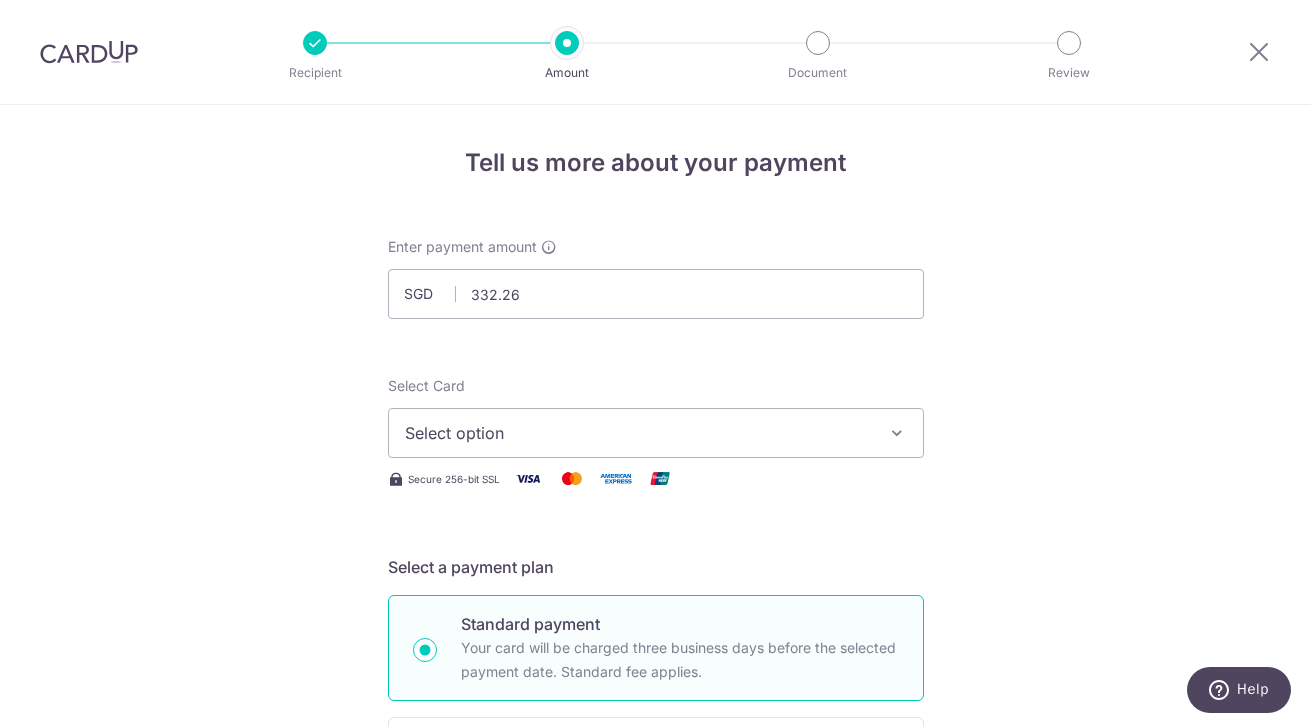 click on "Select option" at bounding box center (638, 433) 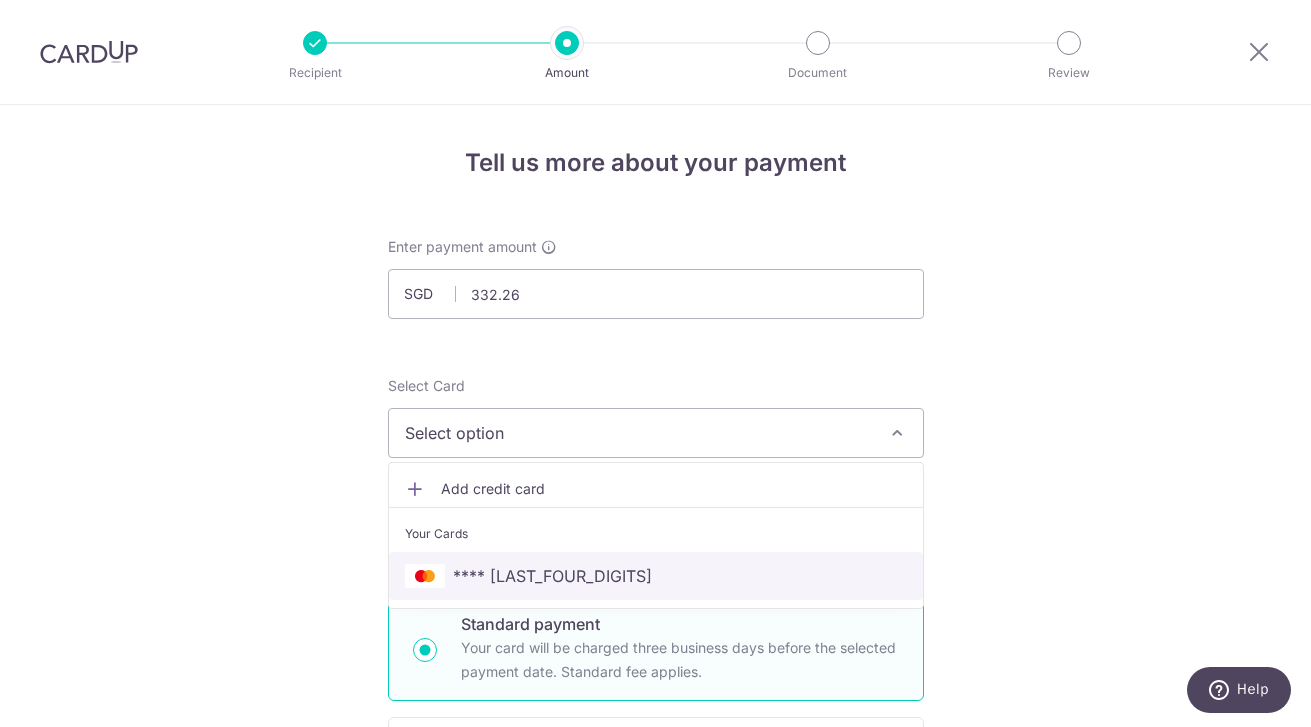 click on "**** [LAST_FOUR_DIGITS]" at bounding box center [656, 576] 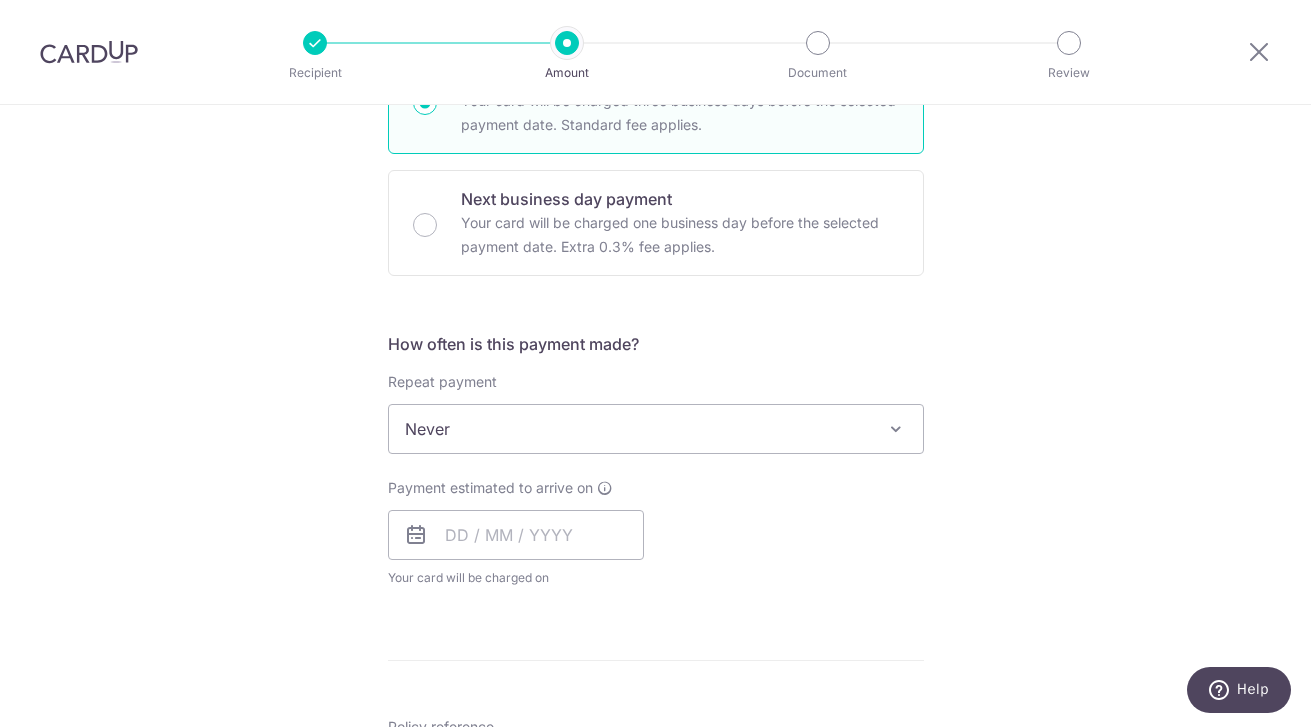 scroll, scrollTop: 601, scrollLeft: 0, axis: vertical 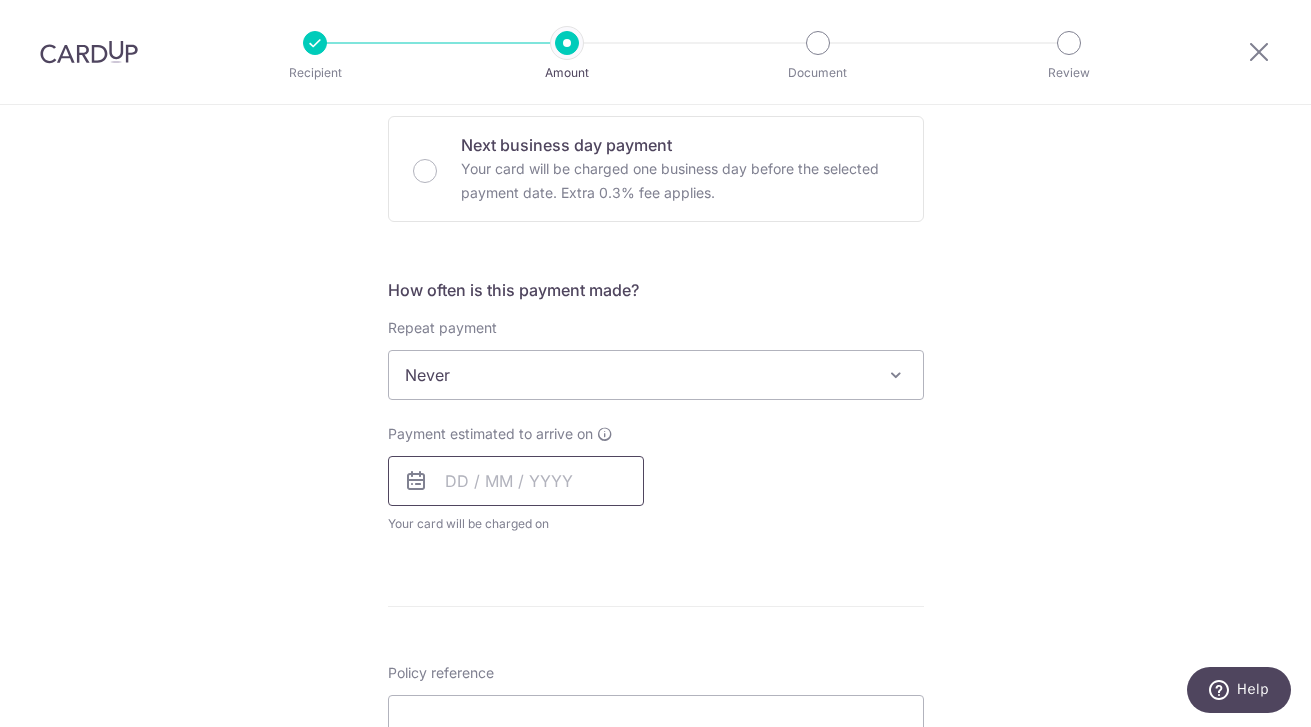 click at bounding box center (516, 481) 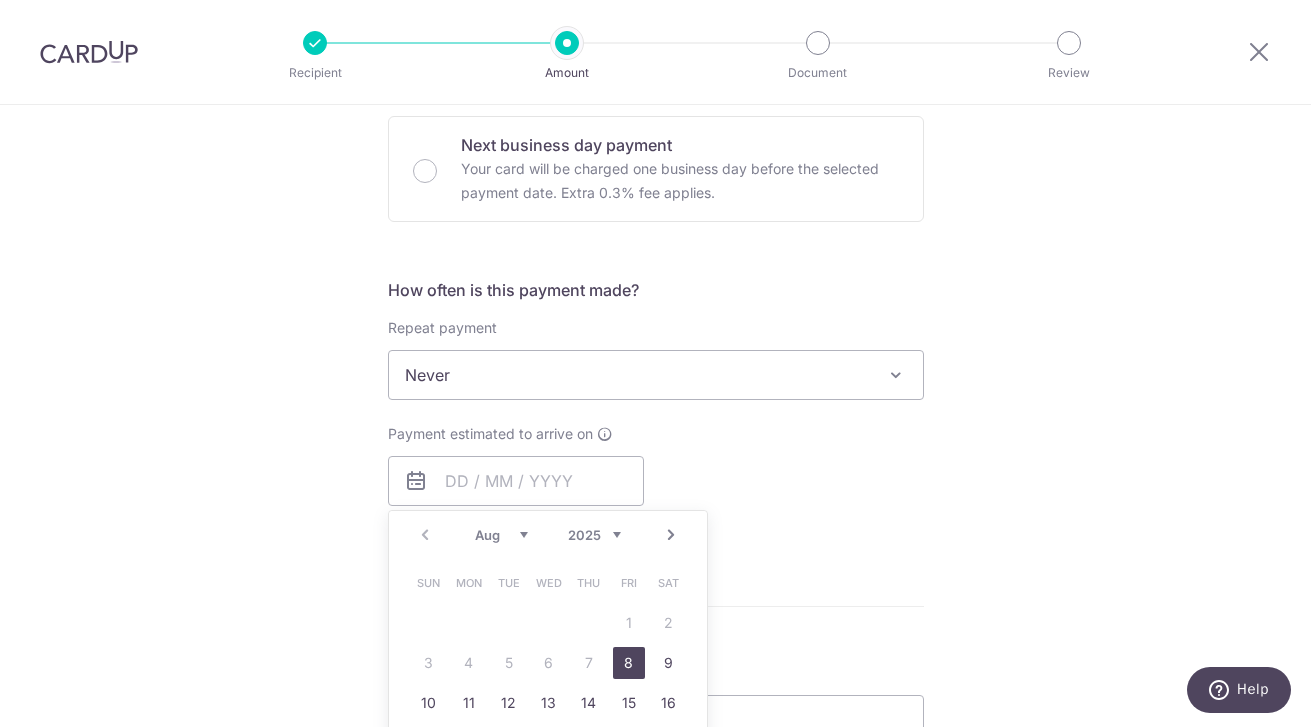 click on "8" at bounding box center (629, 663) 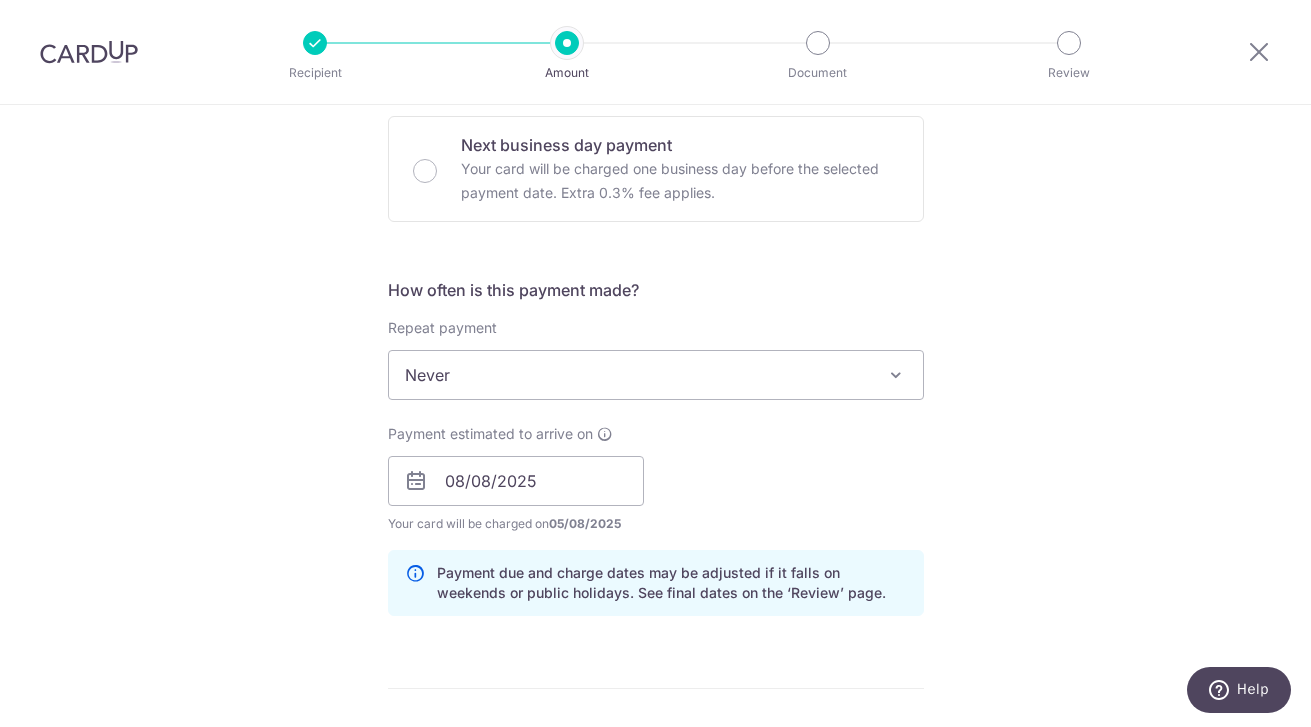 scroll, scrollTop: 804, scrollLeft: 0, axis: vertical 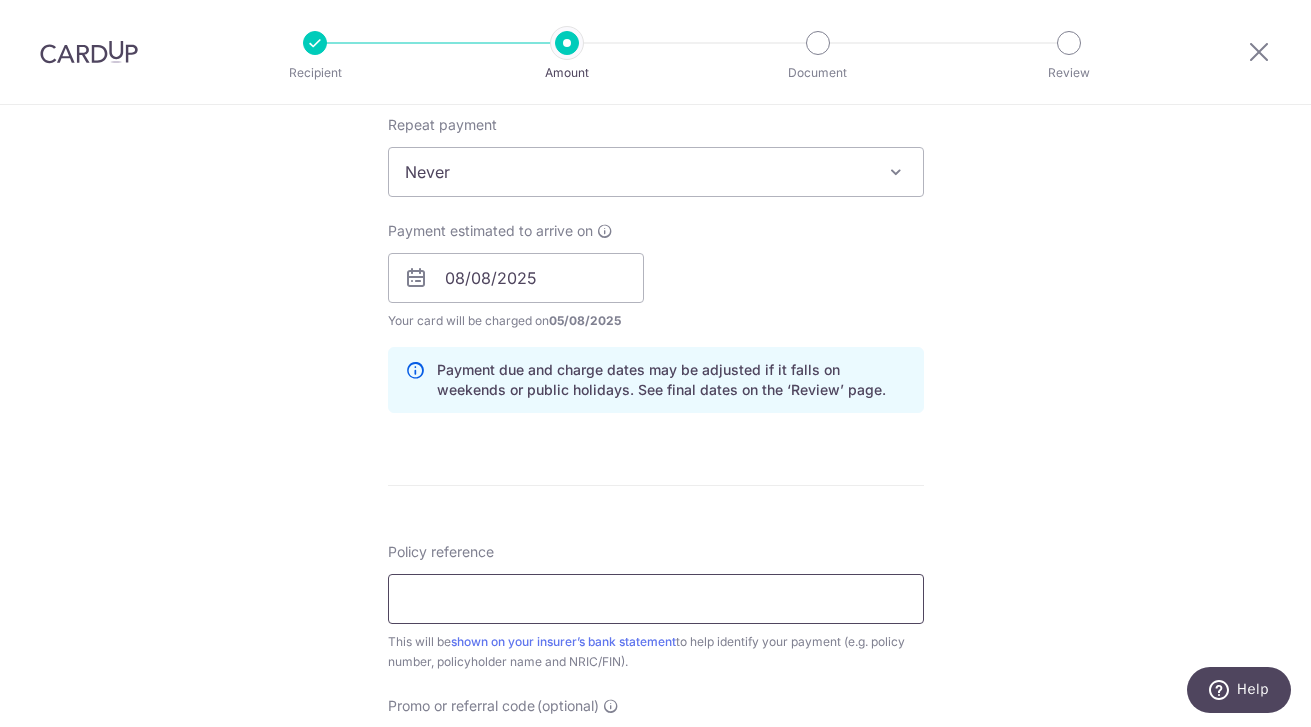 click on "Policy reference" at bounding box center (656, 599) 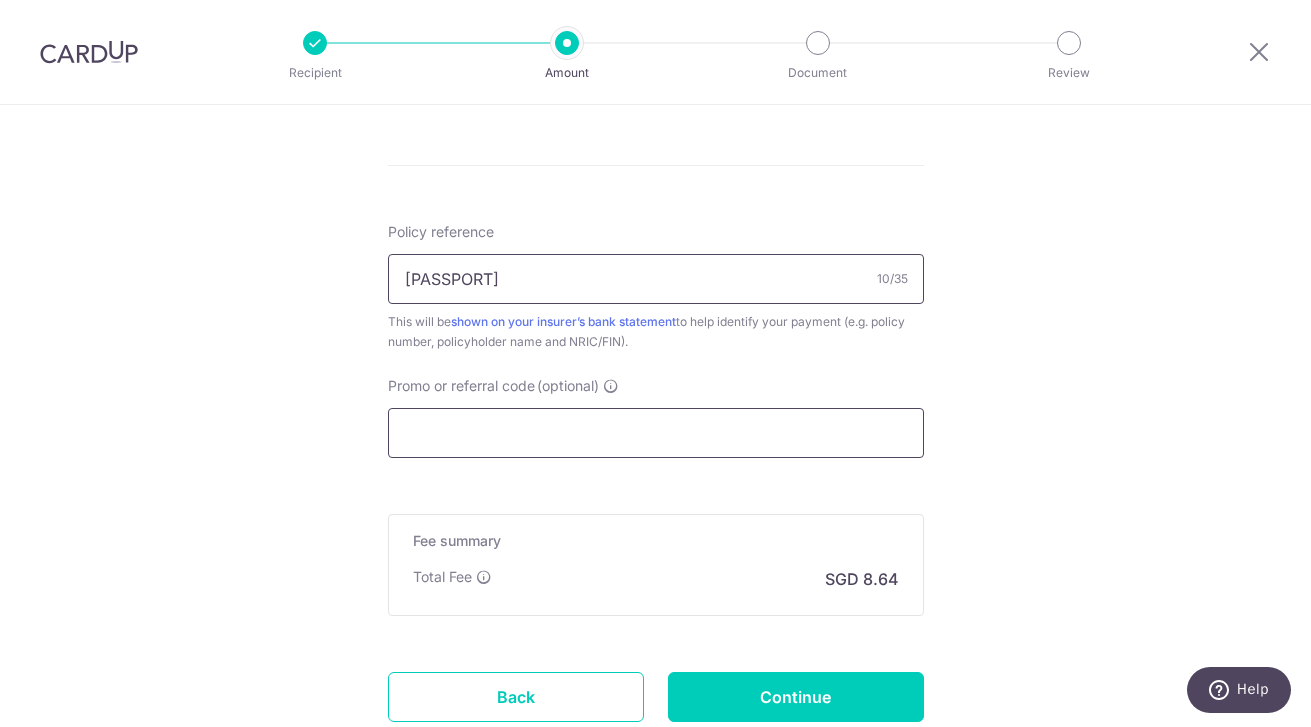 scroll, scrollTop: 1125, scrollLeft: 0, axis: vertical 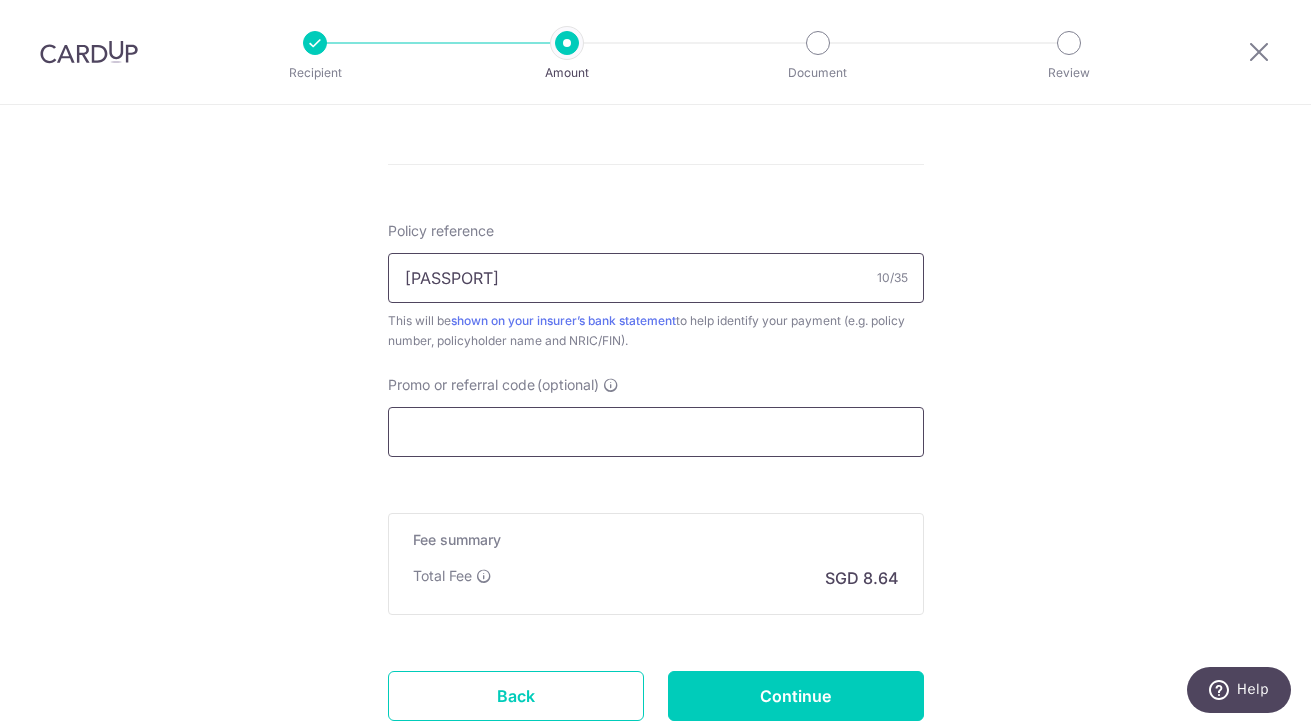 type on "[CREDIT CARD]" 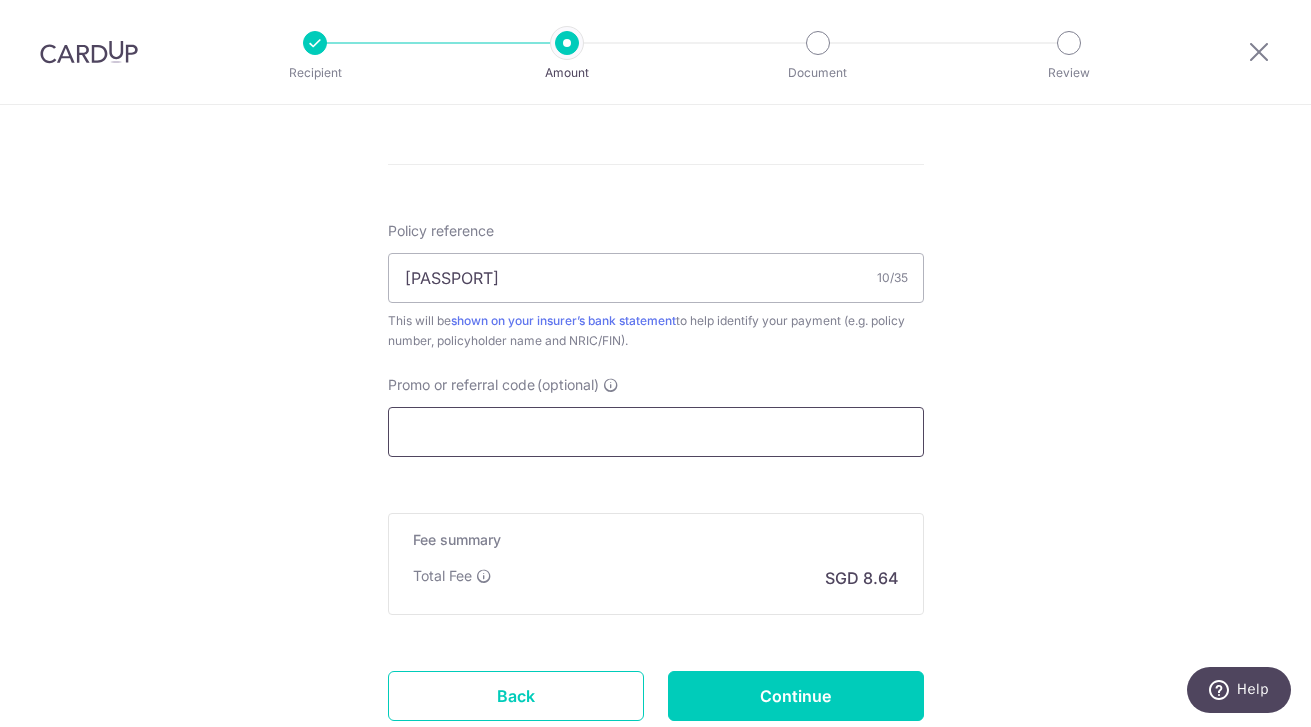 click on "Promo or referral code
(optional)" at bounding box center [656, 432] 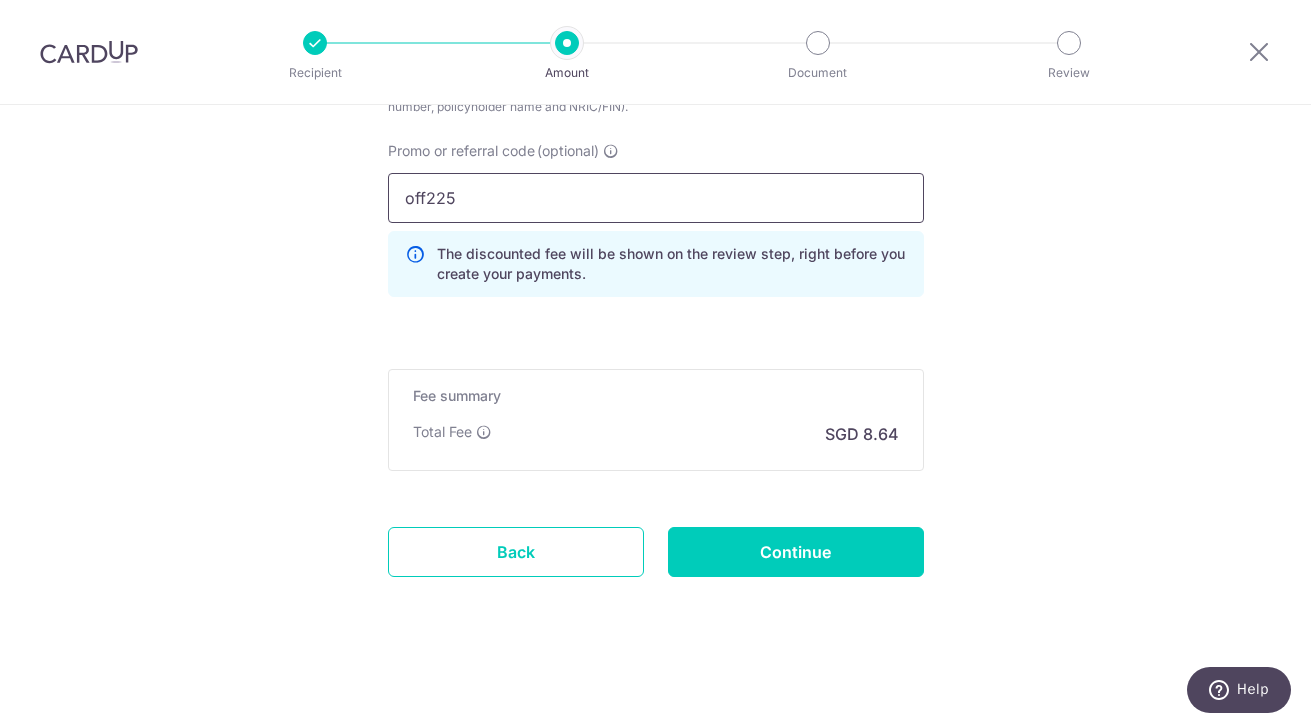scroll, scrollTop: 1359, scrollLeft: 0, axis: vertical 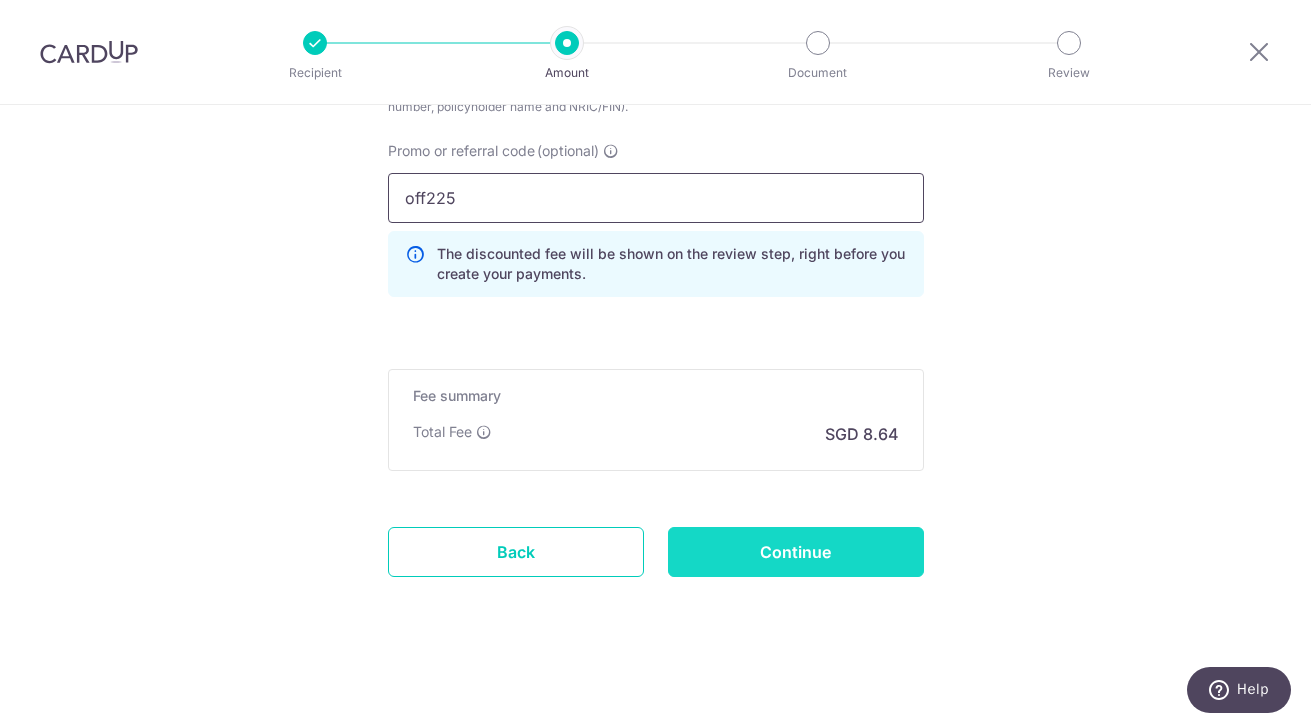 type on "off225" 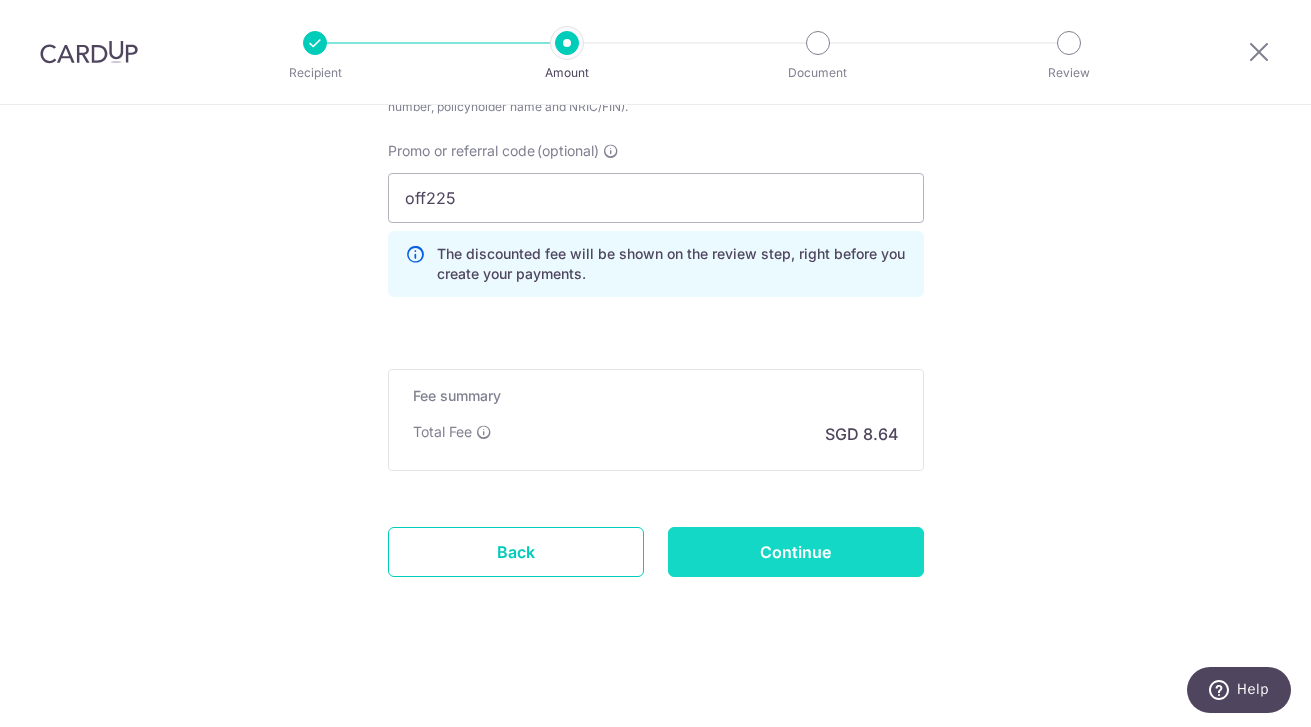 click on "Continue" at bounding box center [796, 552] 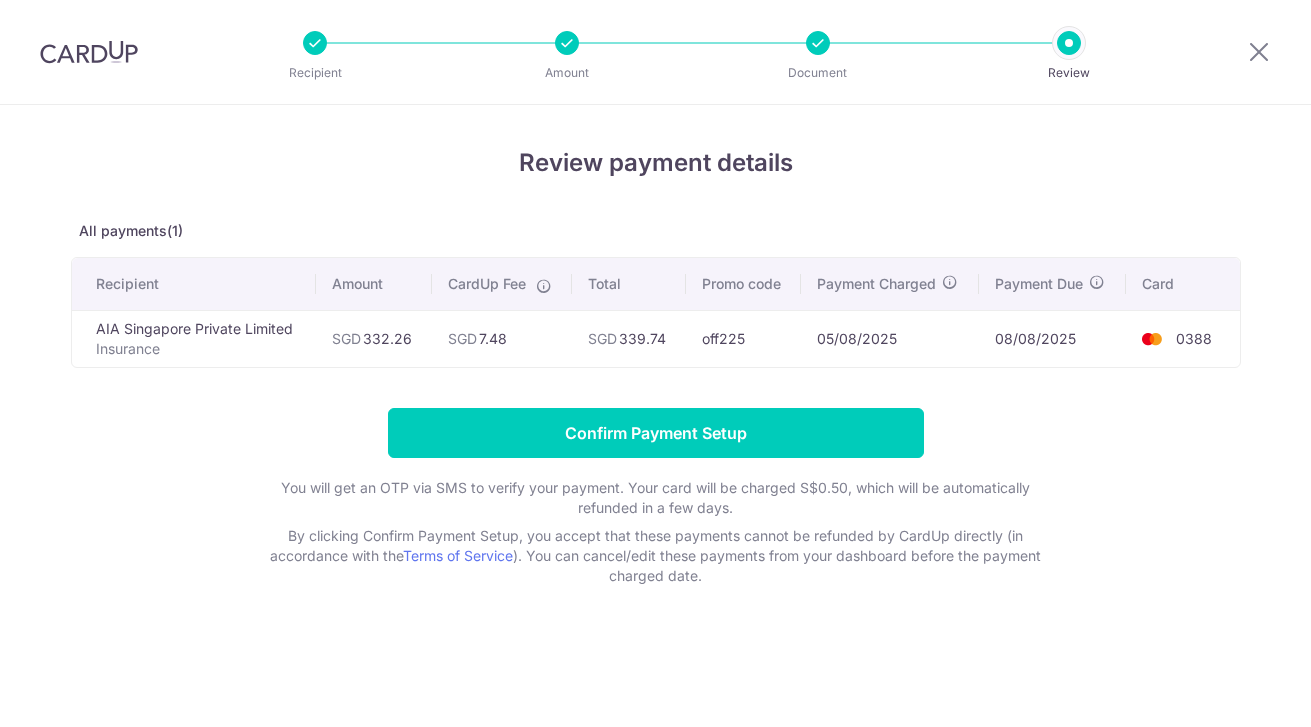 scroll, scrollTop: 0, scrollLeft: 0, axis: both 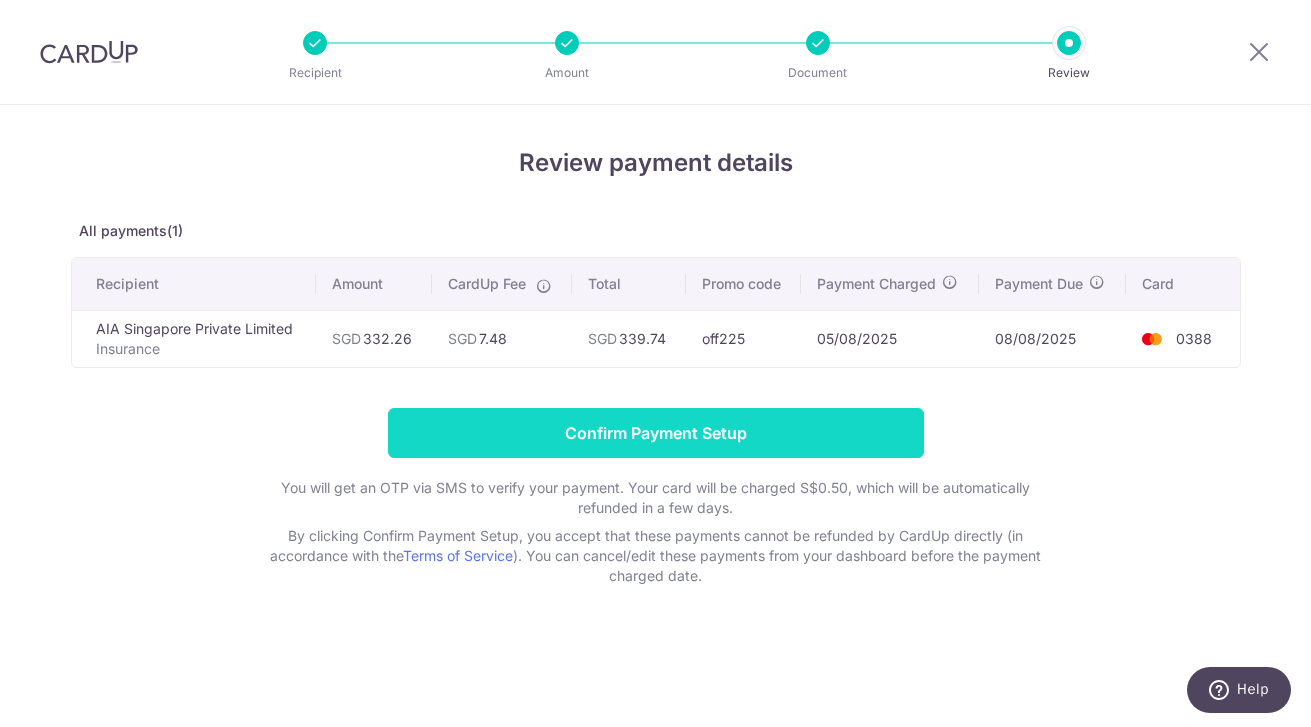 click on "Confirm Payment Setup" at bounding box center [656, 433] 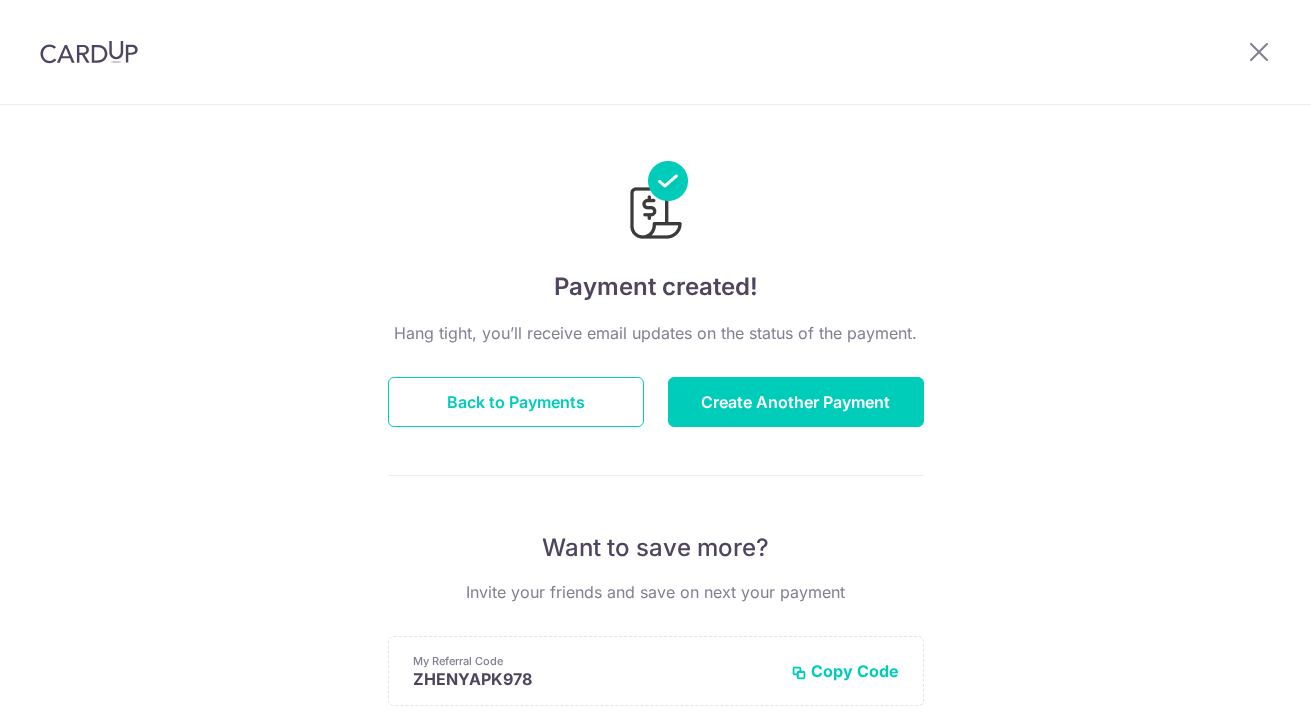scroll, scrollTop: 0, scrollLeft: 0, axis: both 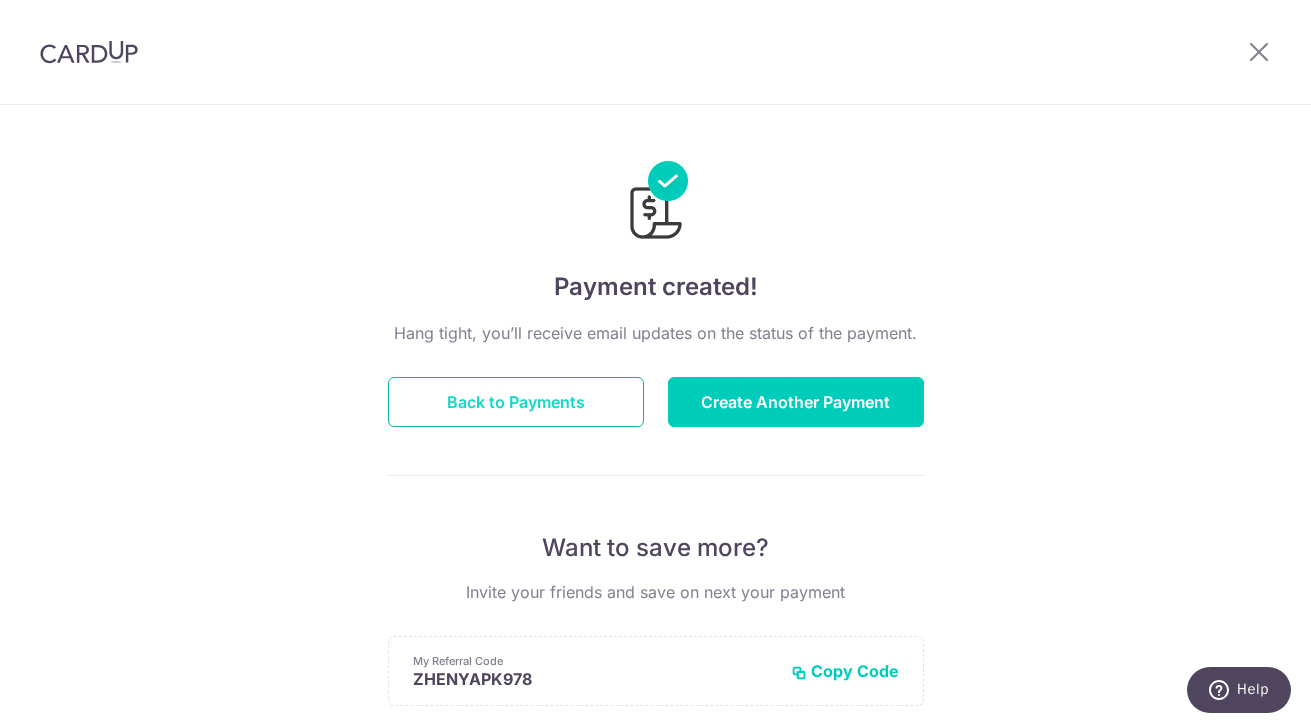 click on "Back to Payments" at bounding box center [516, 402] 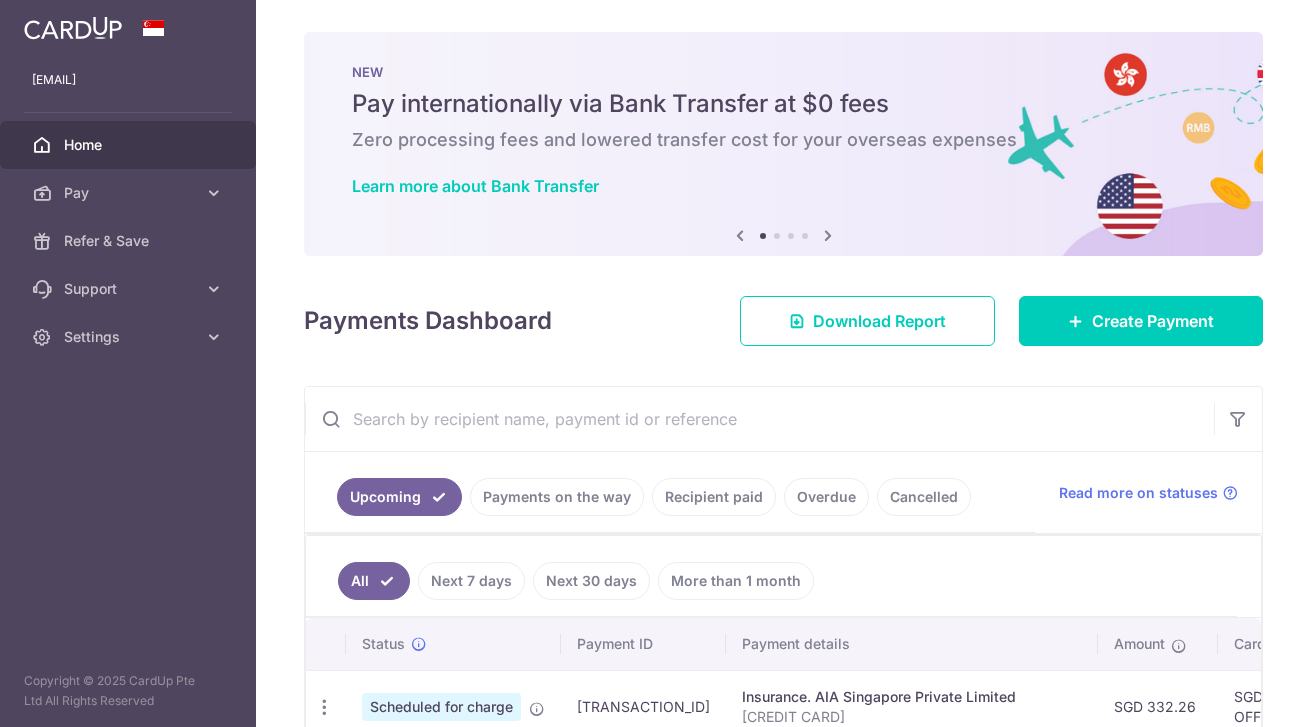 scroll, scrollTop: 0, scrollLeft: 0, axis: both 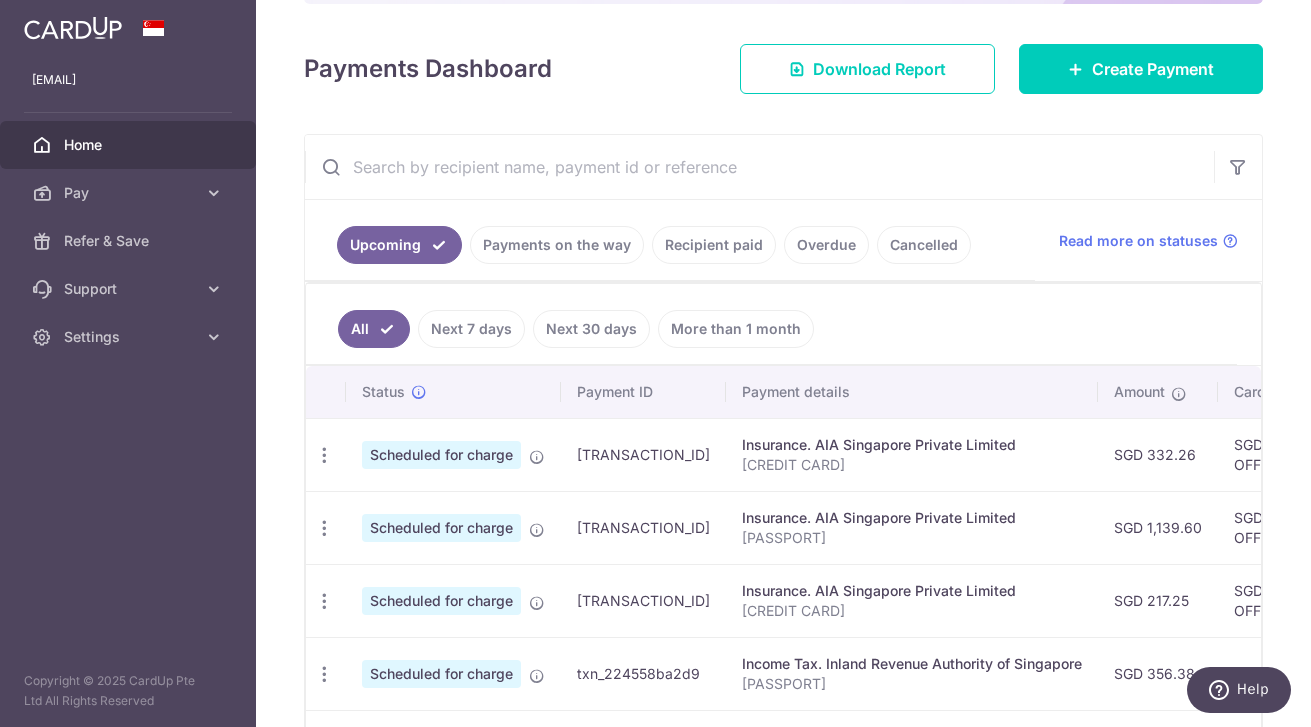 click on "Payments on the way" at bounding box center [557, 245] 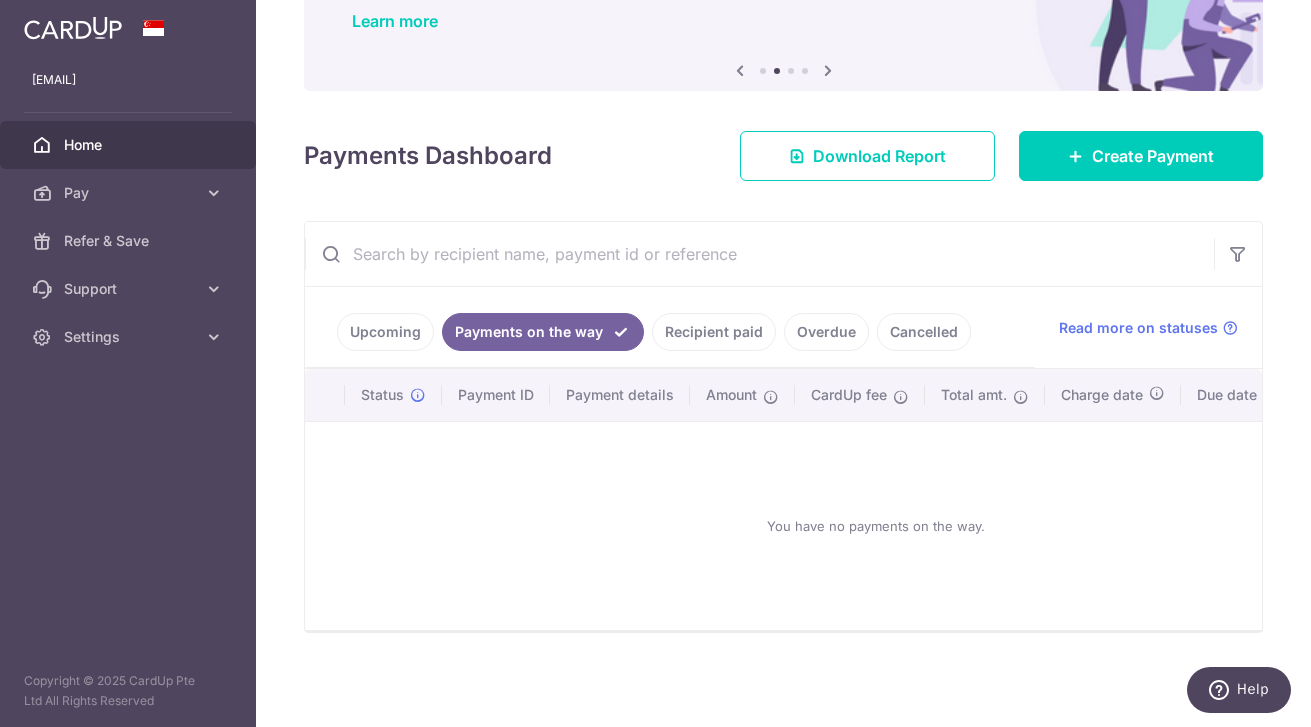scroll, scrollTop: 165, scrollLeft: 0, axis: vertical 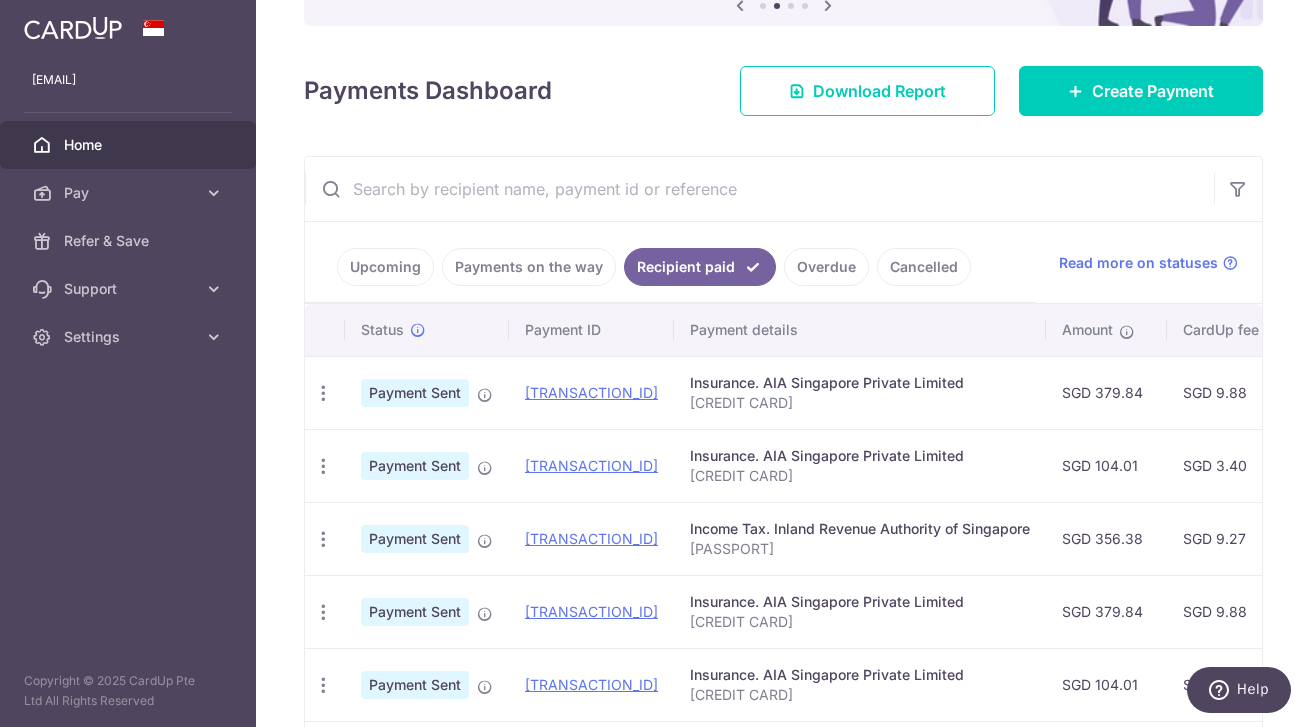 click on "Upcoming" at bounding box center [385, 267] 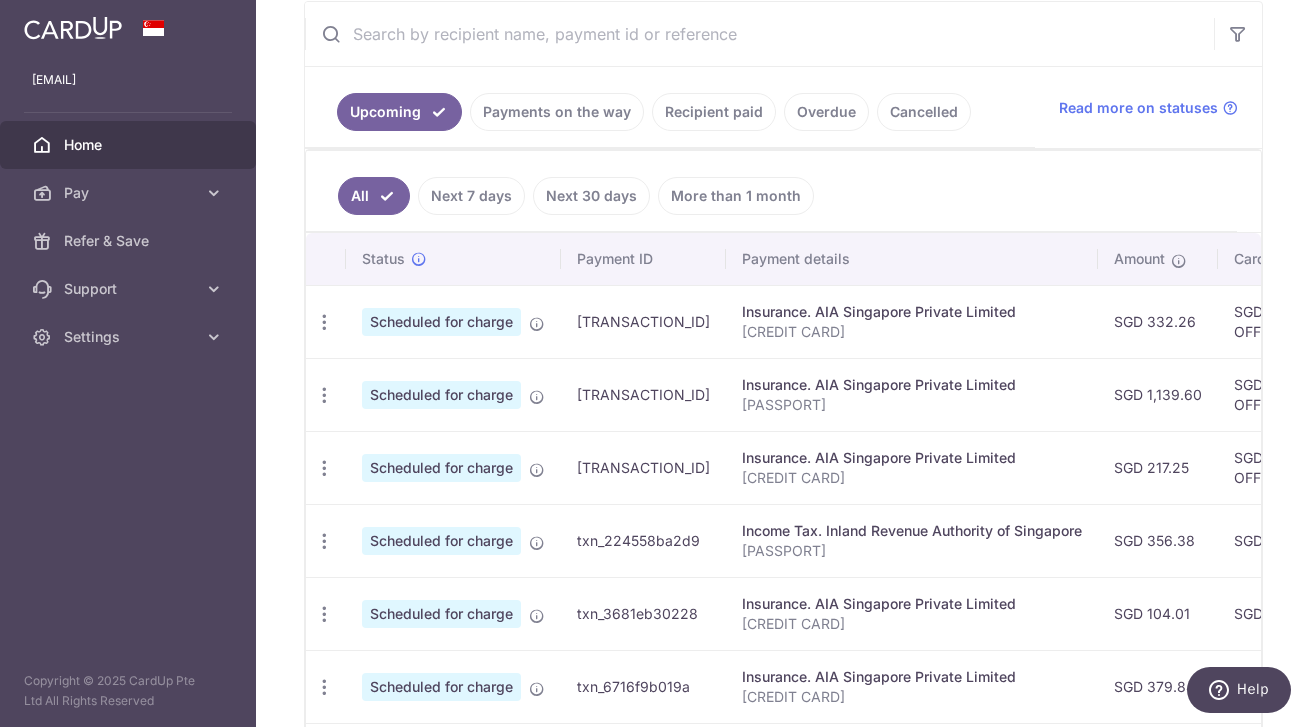 scroll, scrollTop: 415, scrollLeft: 0, axis: vertical 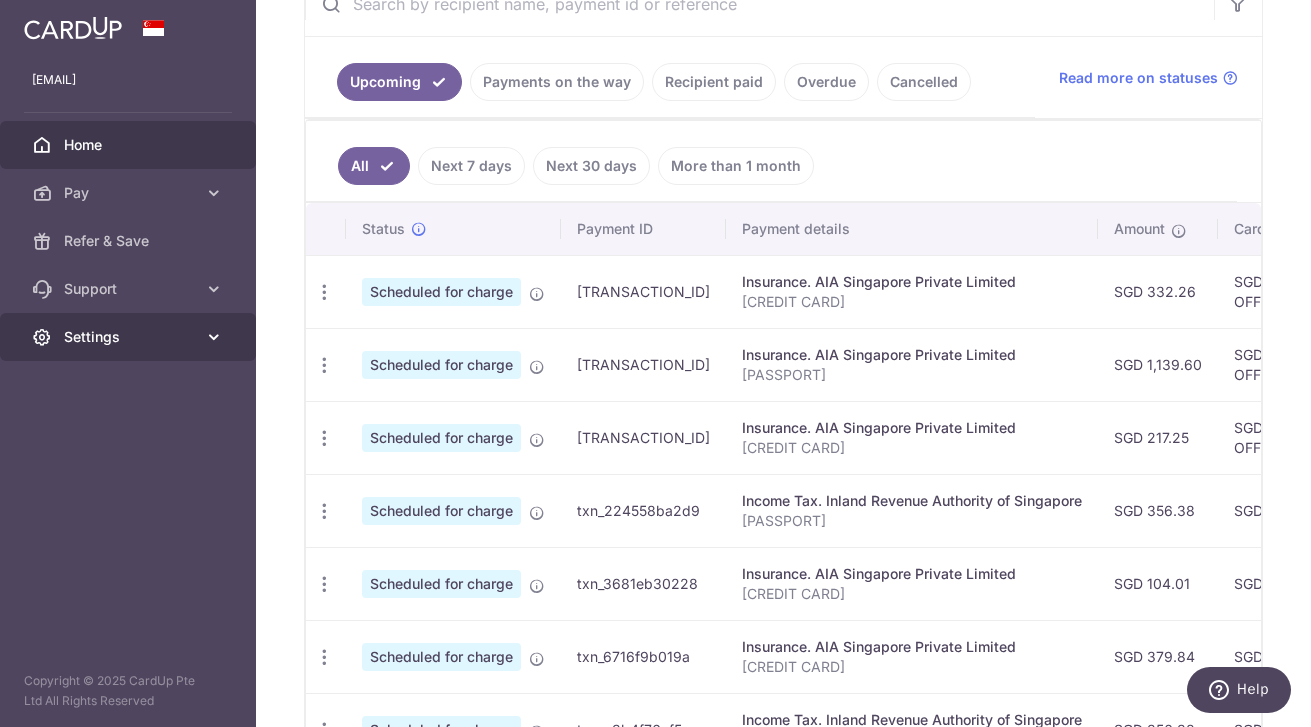 click on "Settings" at bounding box center [130, 337] 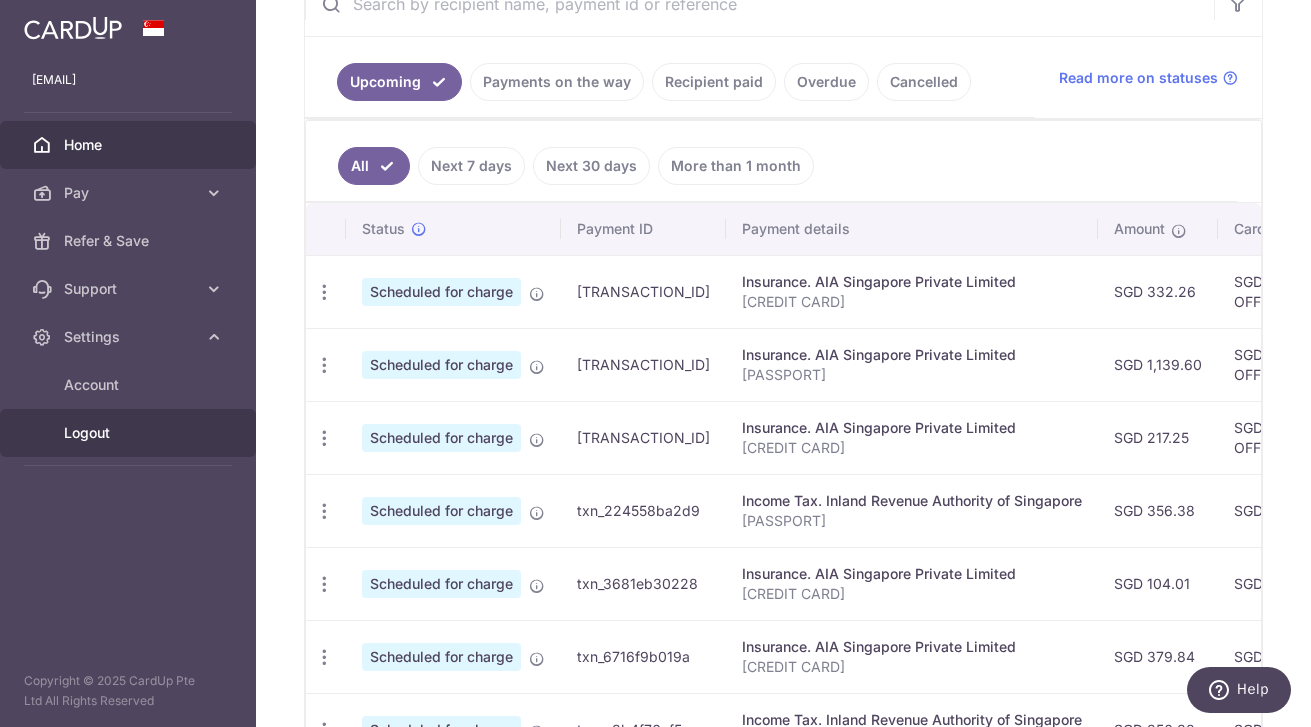 click on "Logout" at bounding box center (130, 433) 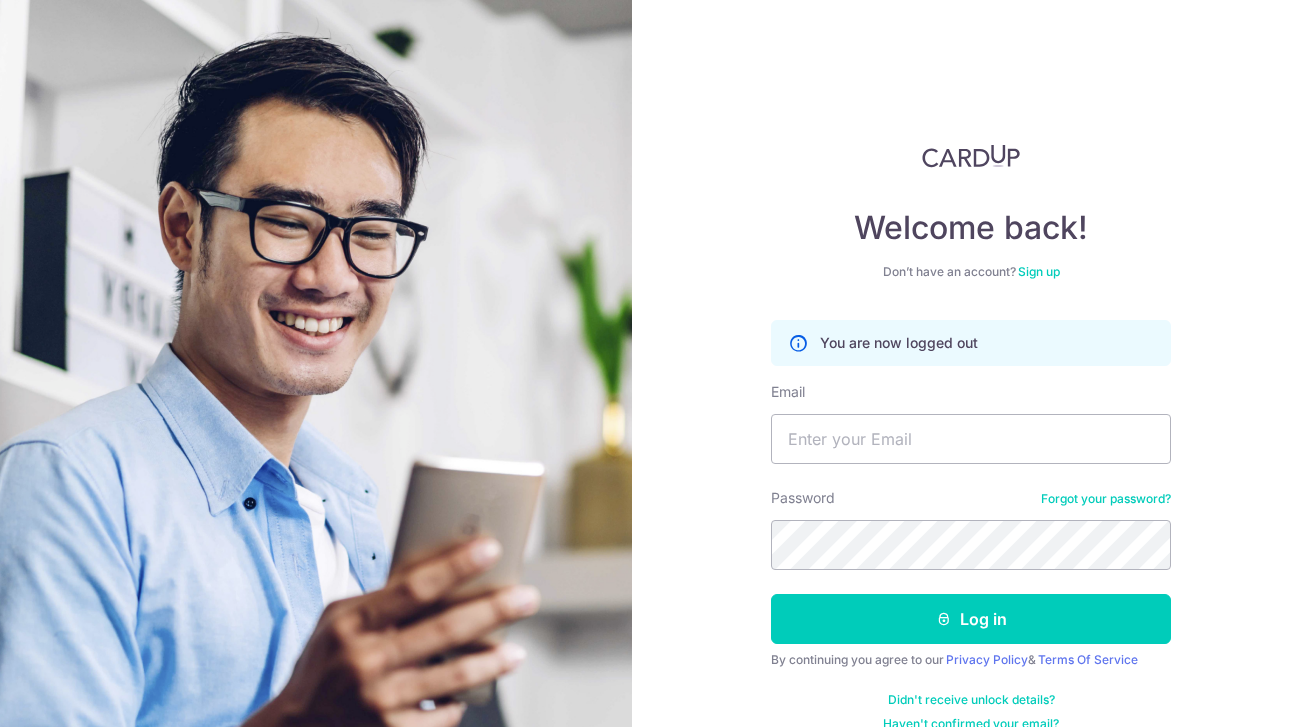 scroll, scrollTop: 0, scrollLeft: 0, axis: both 